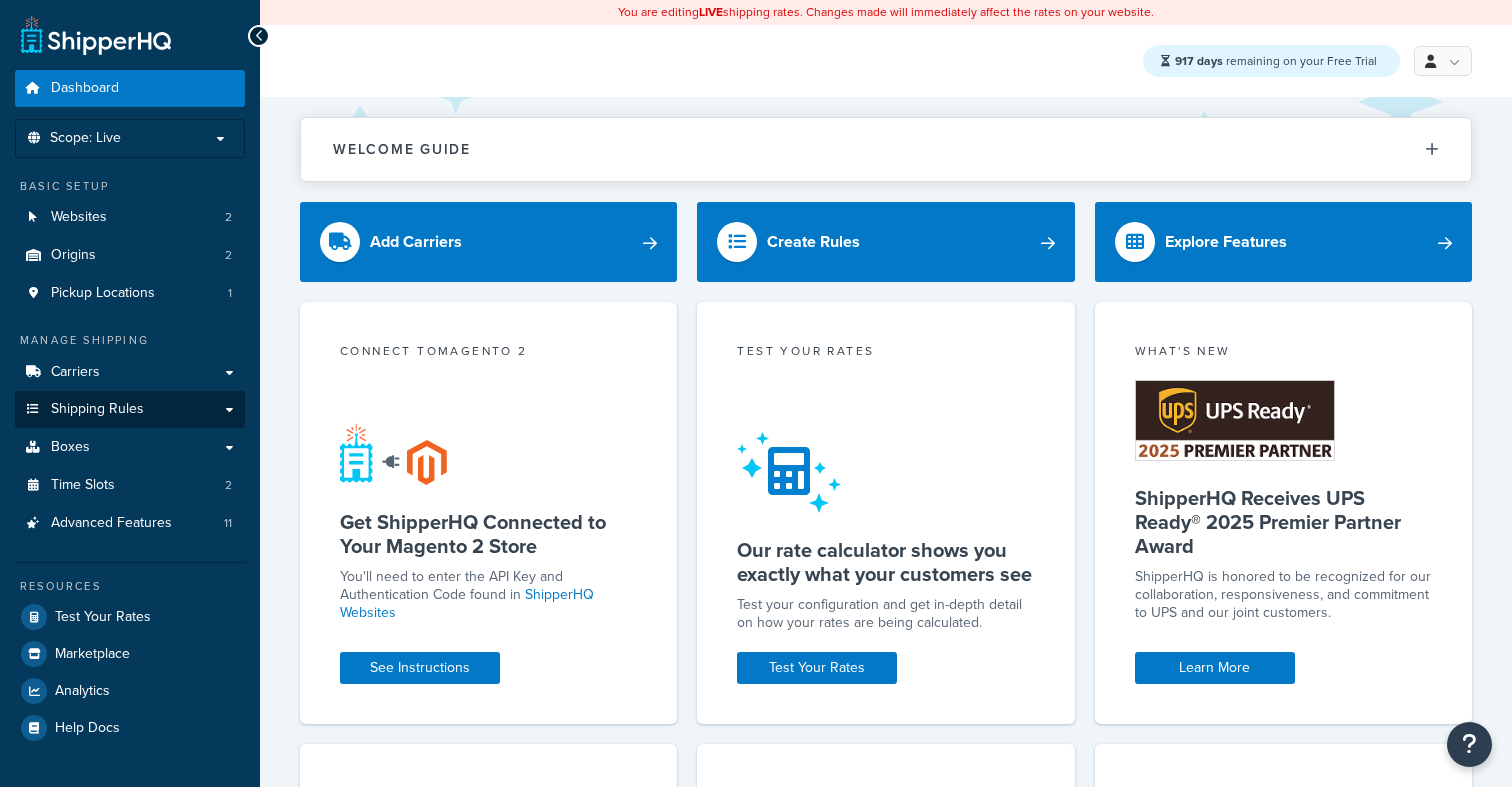 scroll, scrollTop: 0, scrollLeft: 0, axis: both 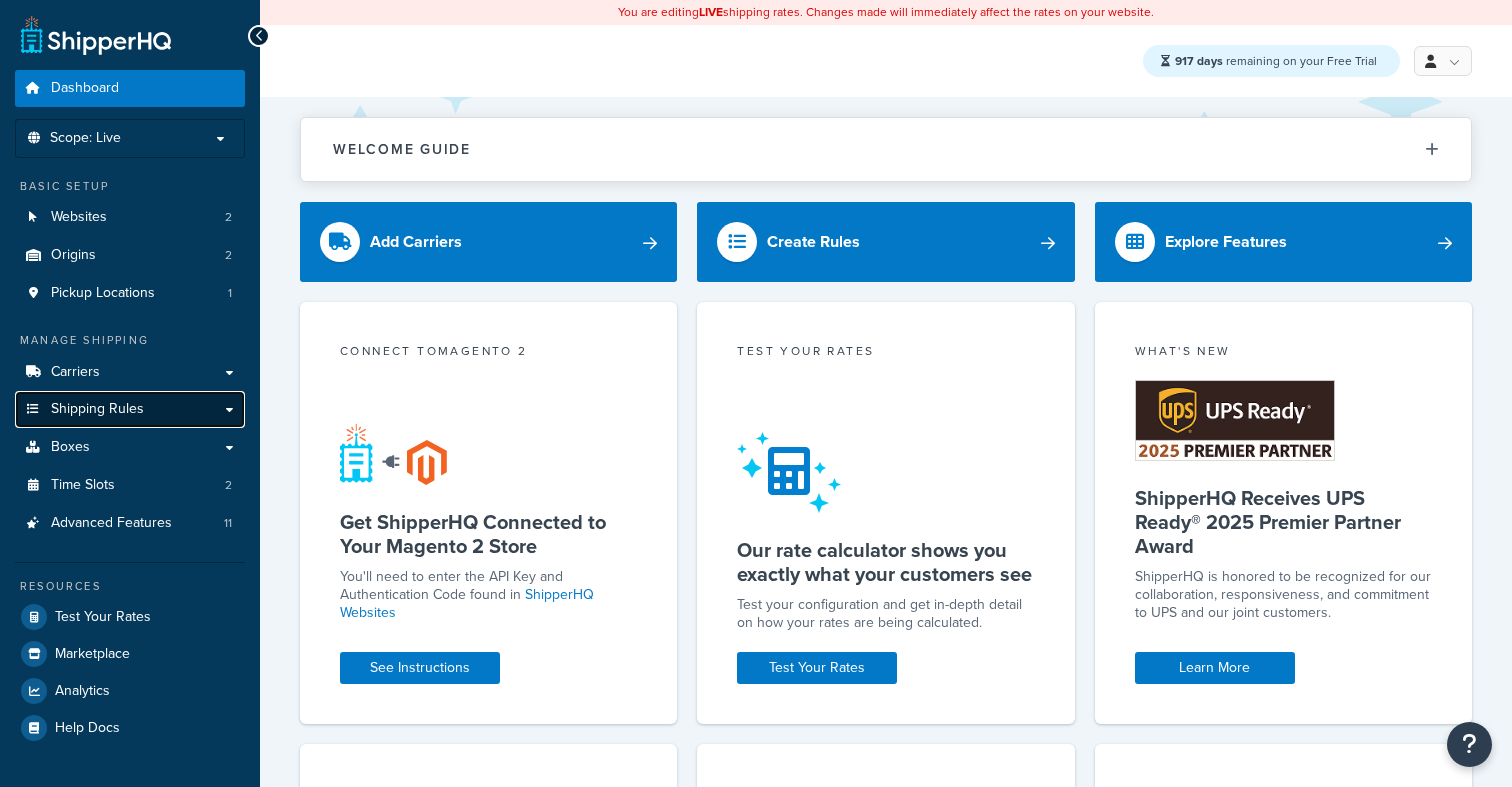 click on "Shipping Rules" at bounding box center (97, 409) 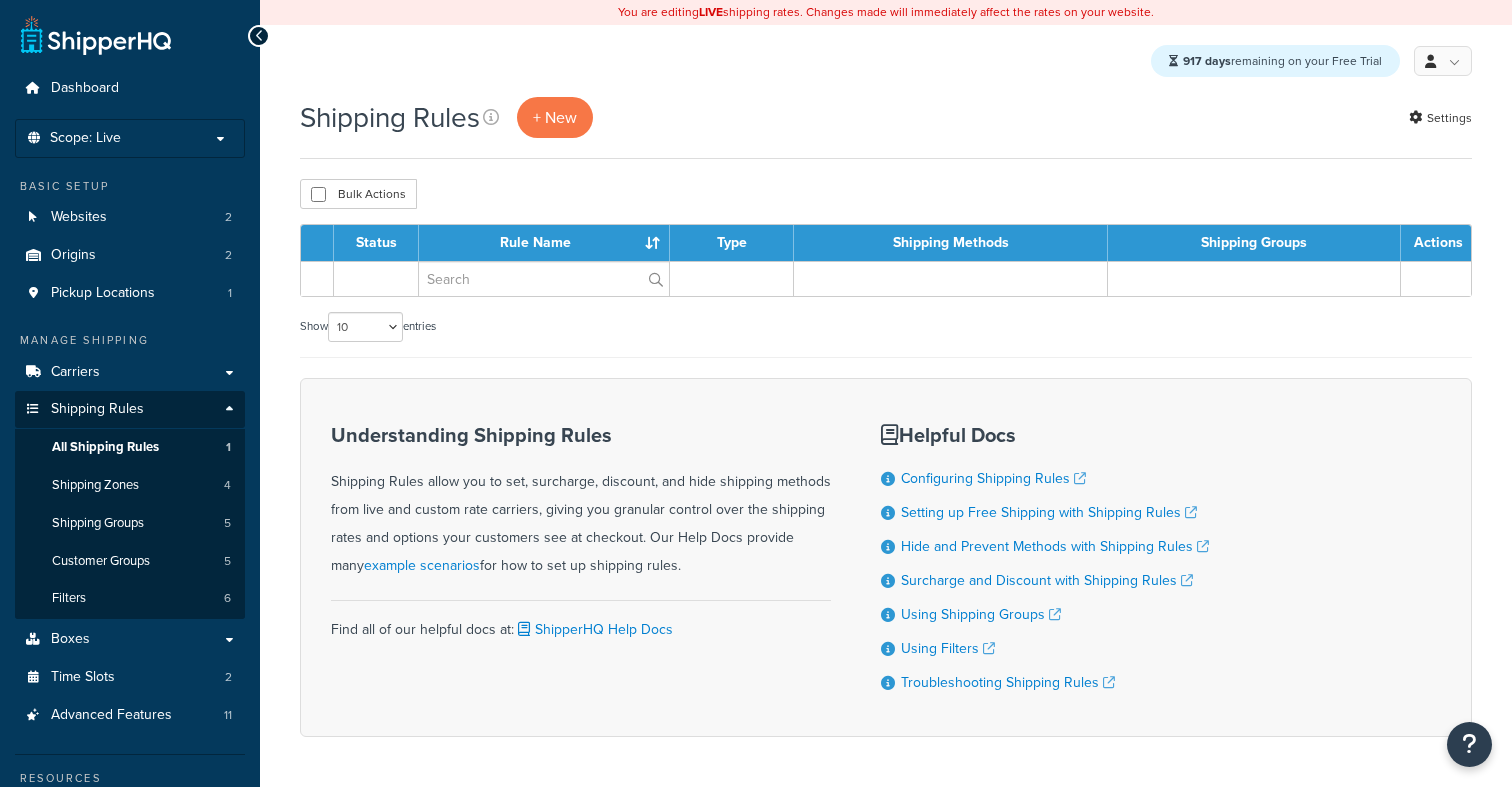scroll, scrollTop: 0, scrollLeft: 0, axis: both 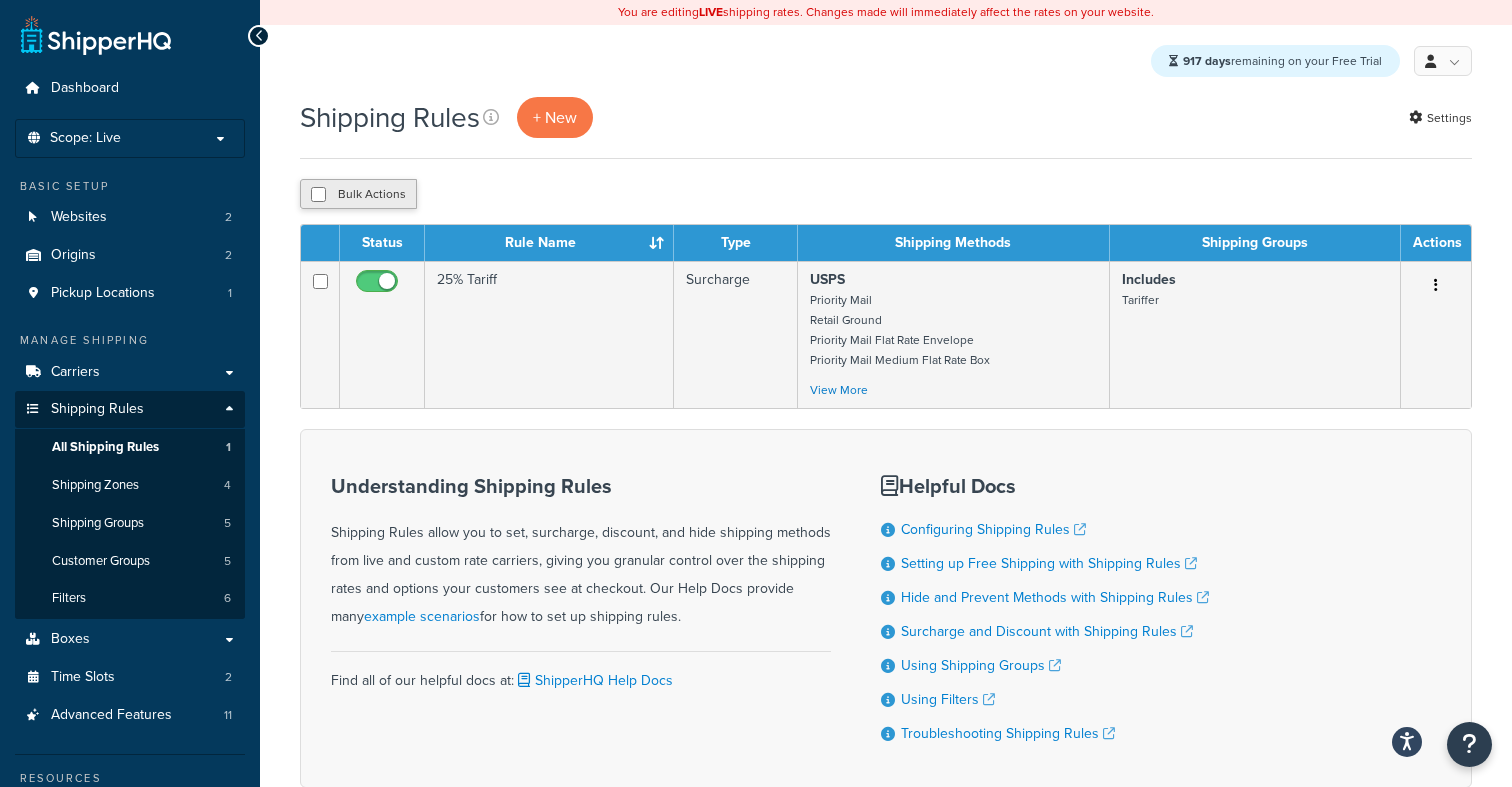 click on "Bulk Actions" at bounding box center (358, 194) 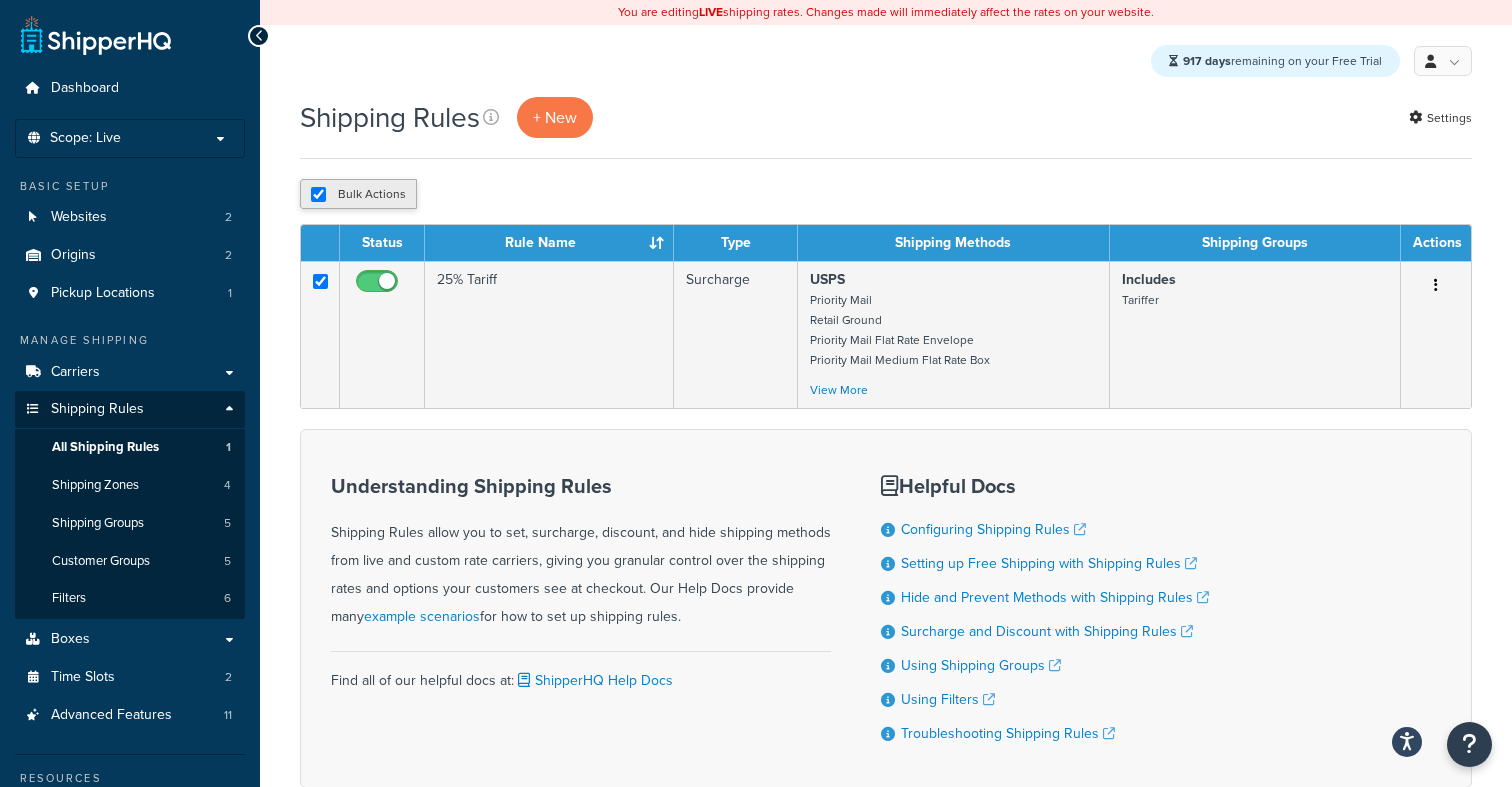 checkbox on "true" 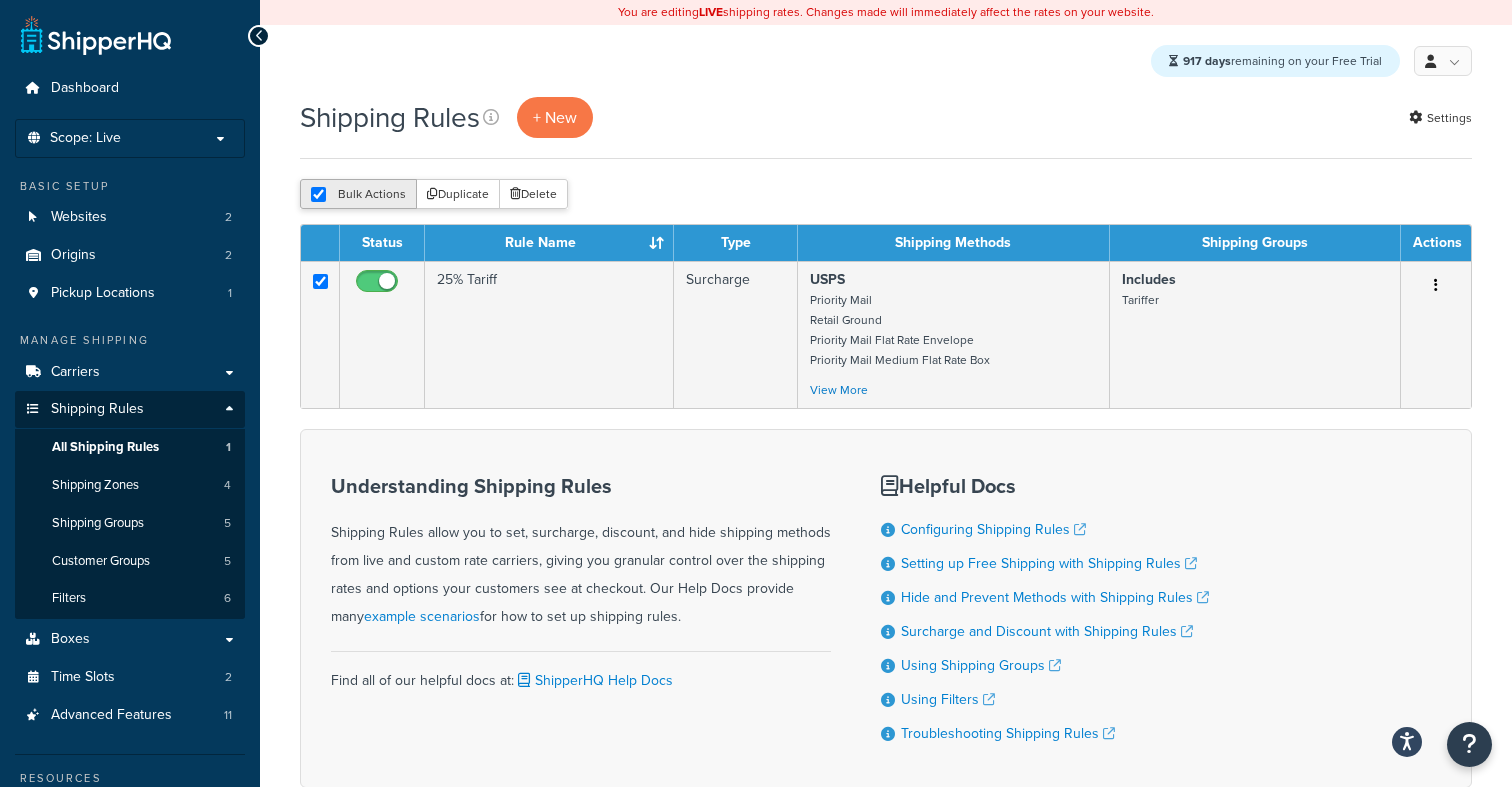 click on "Bulk Actions" at bounding box center (358, 194) 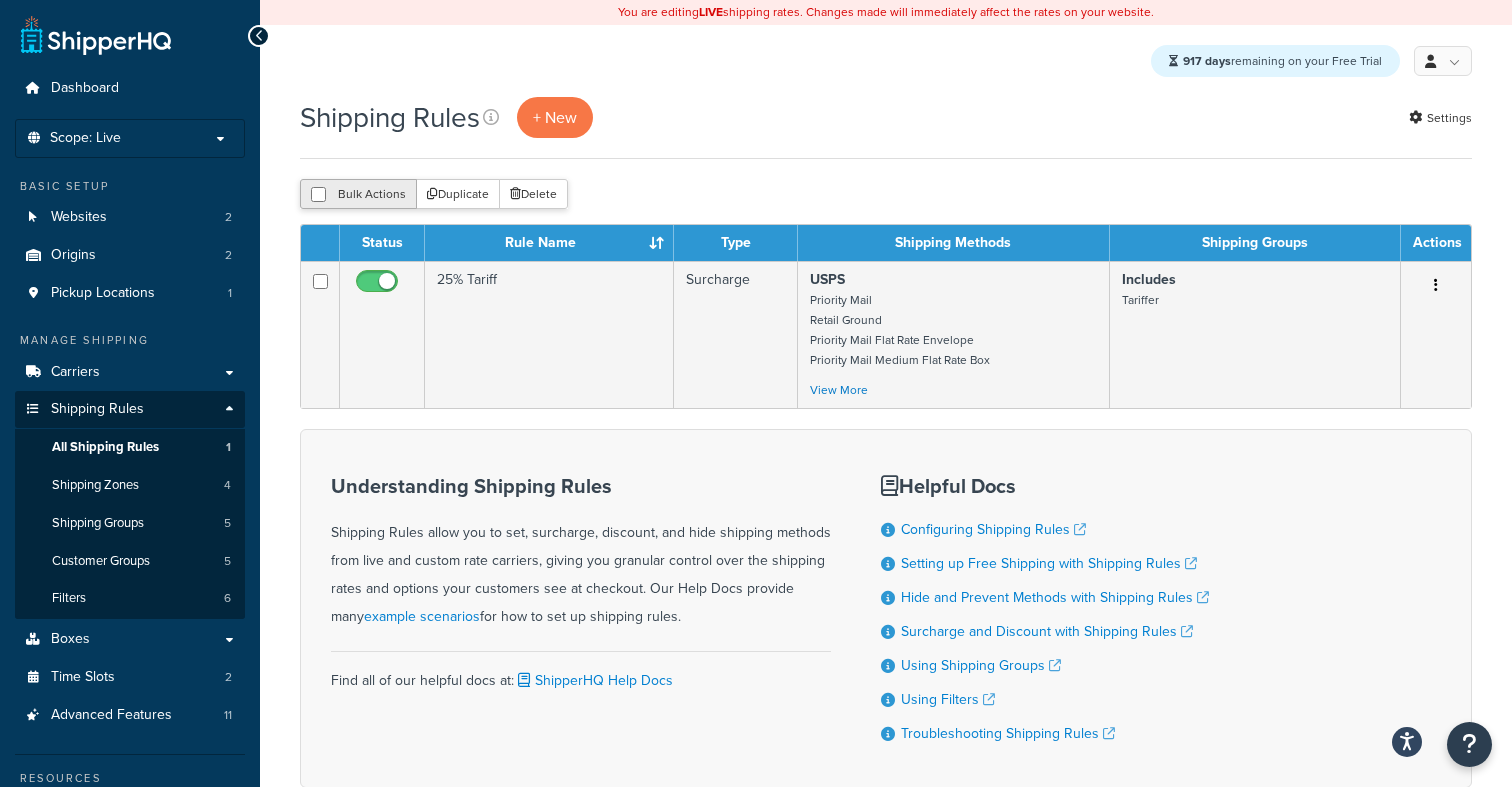 checkbox on "false" 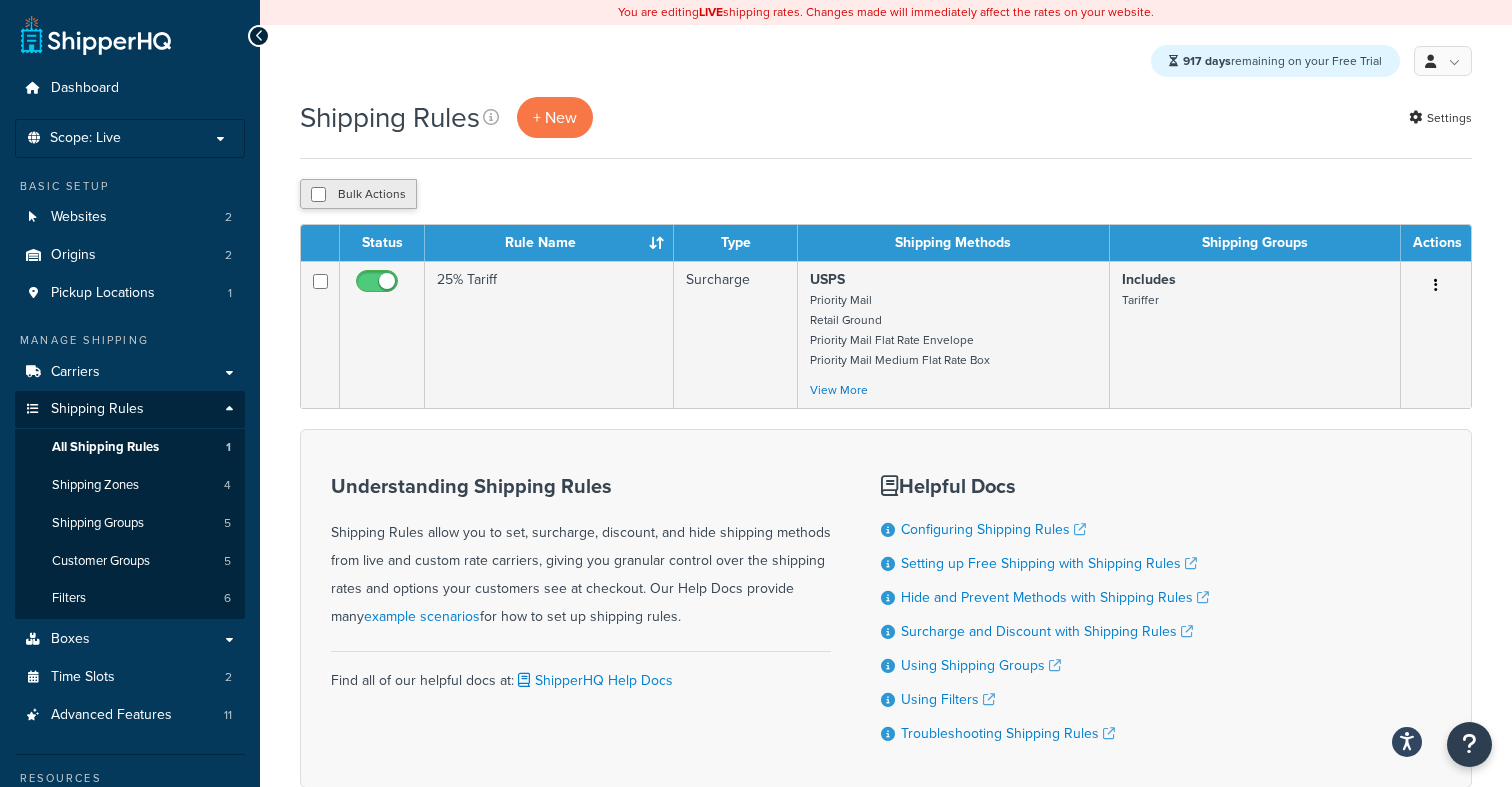 click on "Bulk Actions" at bounding box center (358, 194) 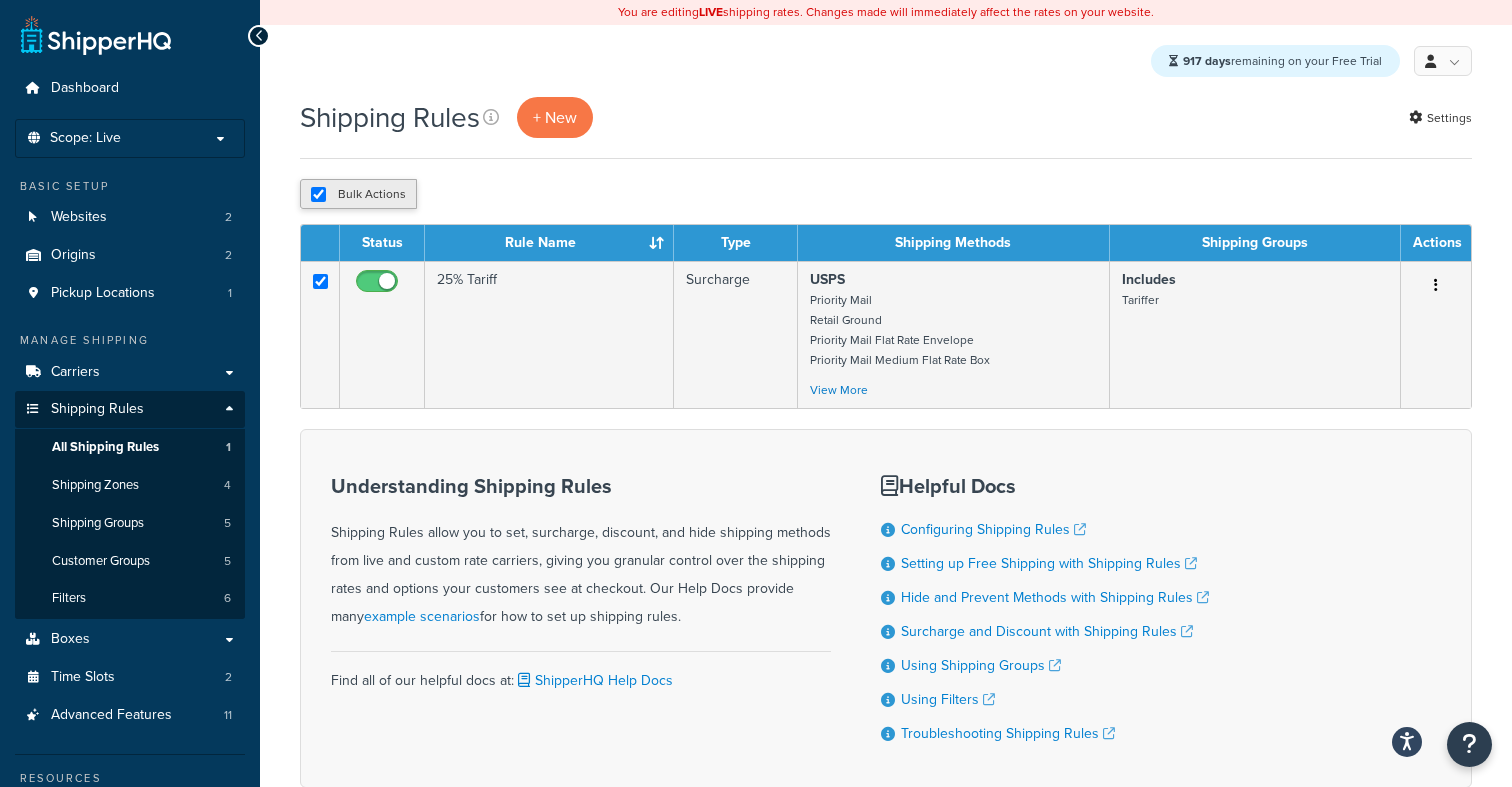 checkbox on "true" 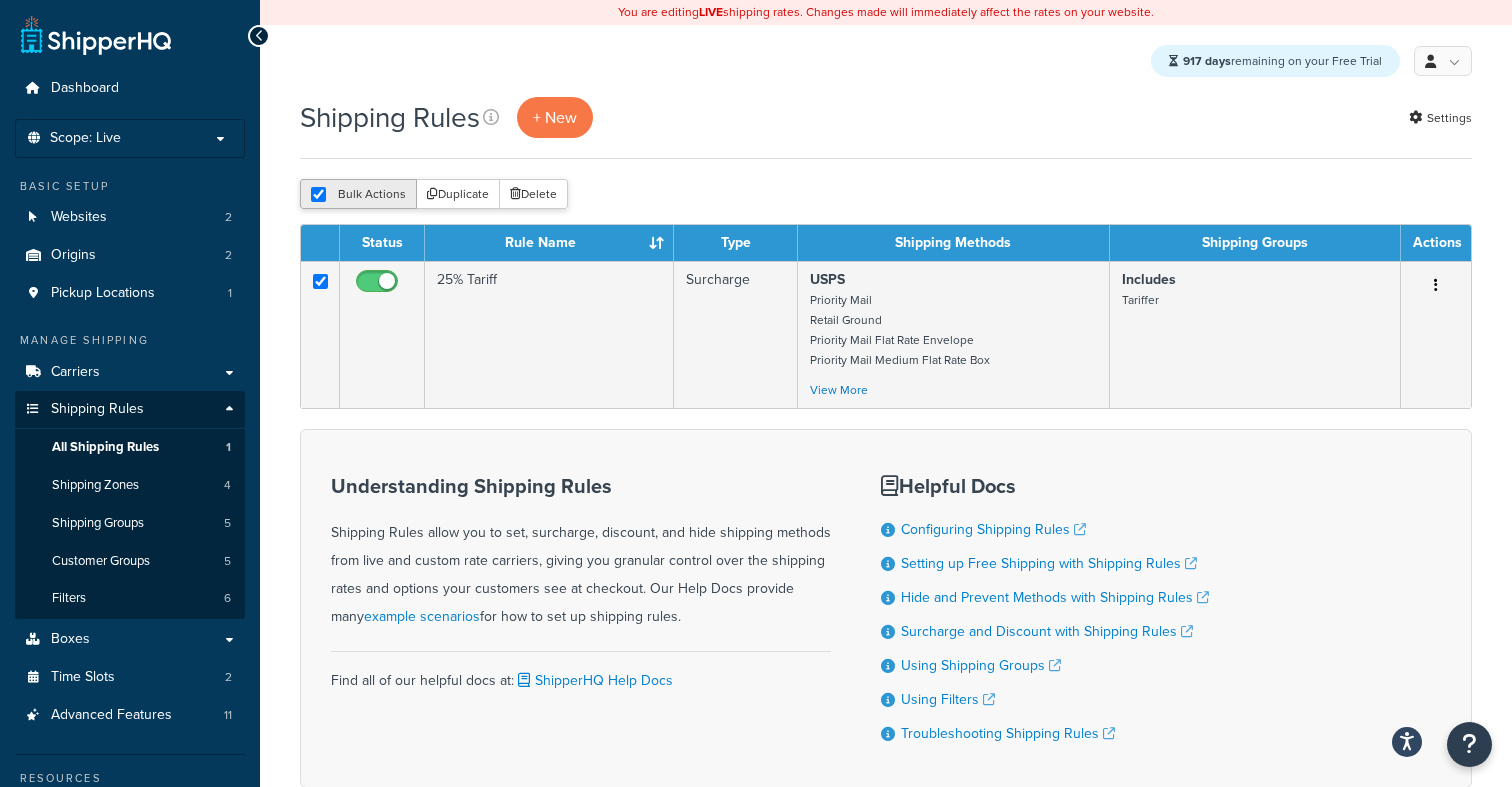 click on "Bulk Actions" at bounding box center [358, 194] 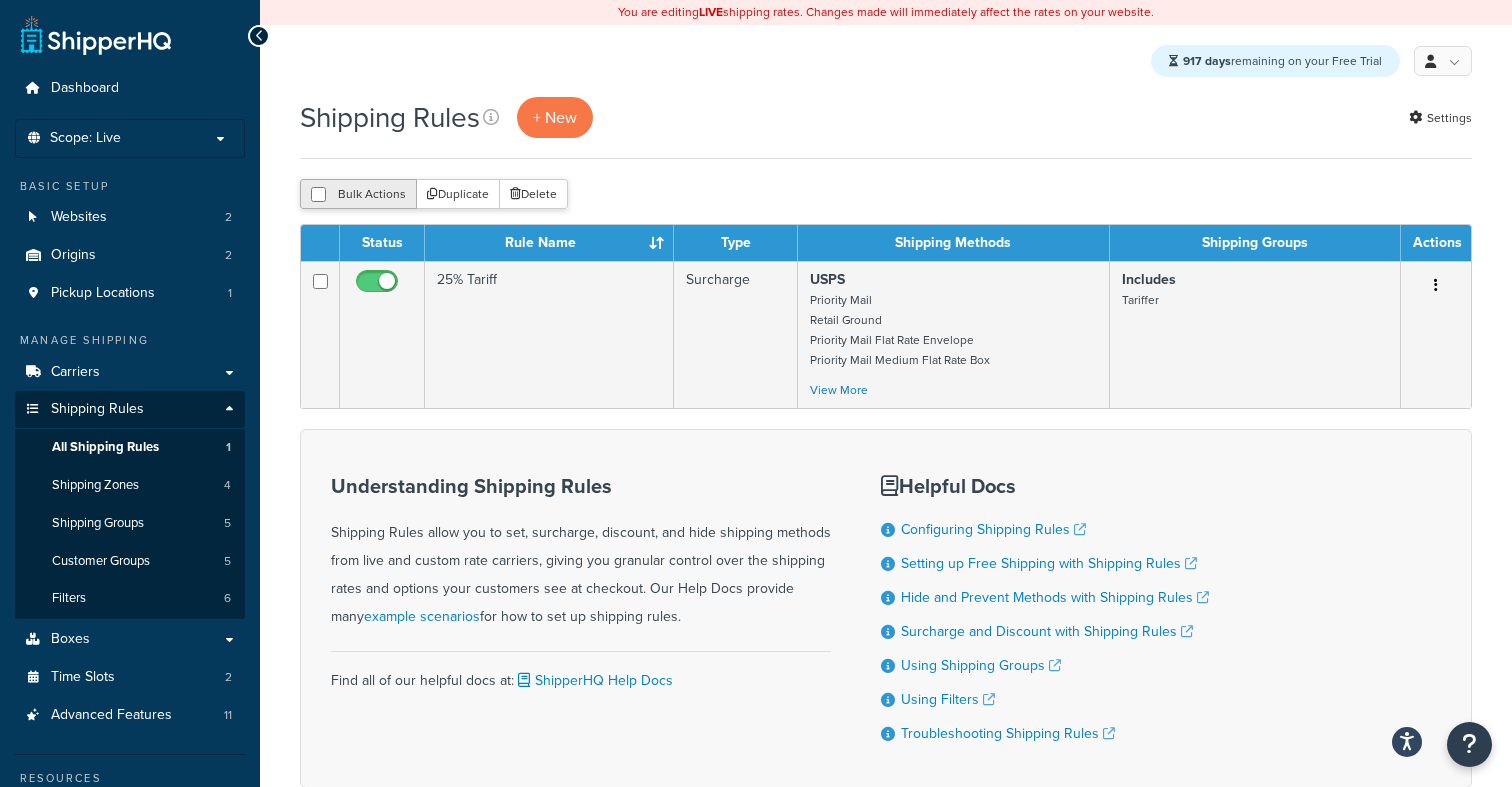checkbox on "false" 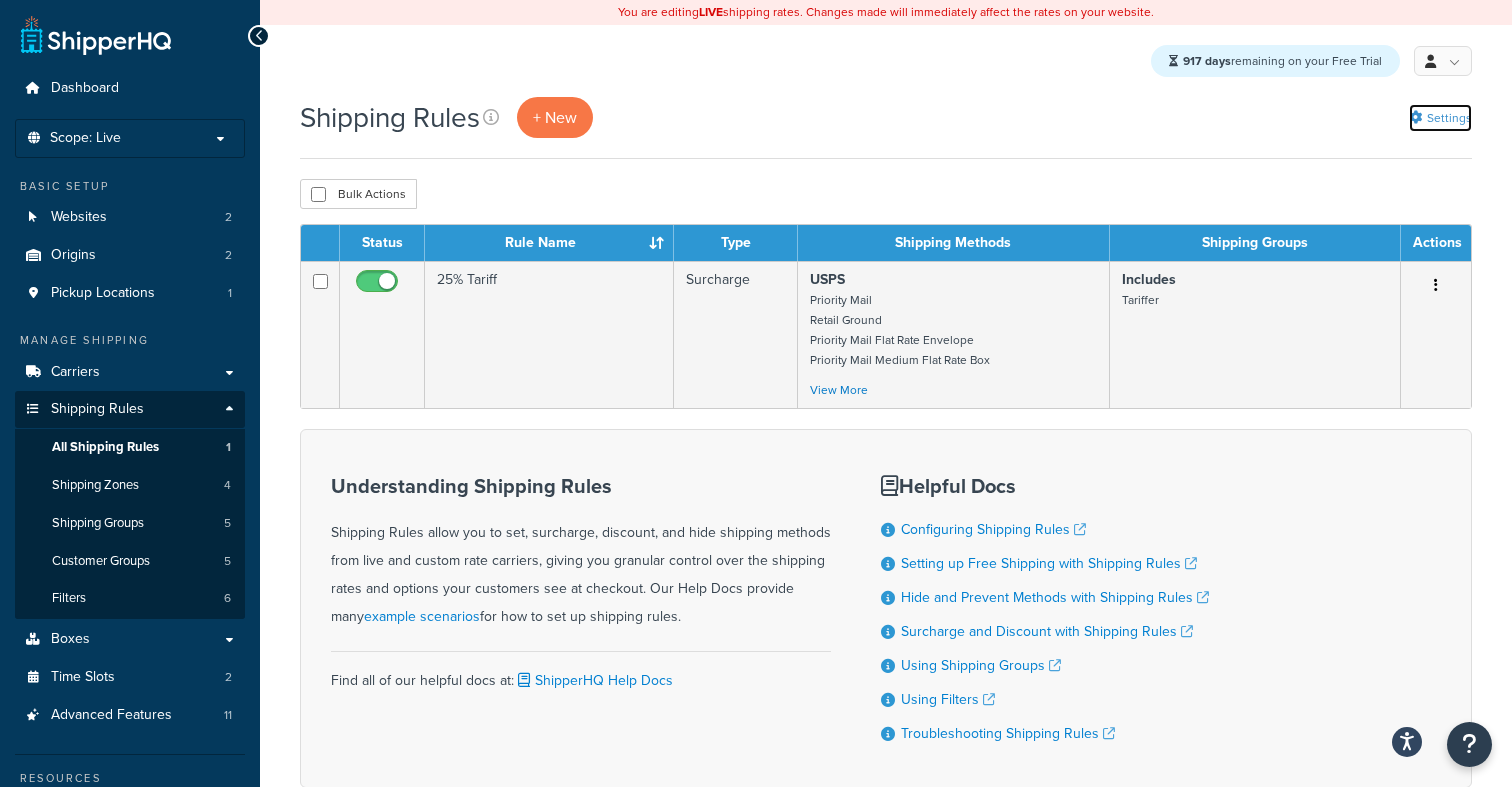 click on "Settings" at bounding box center (1440, 118) 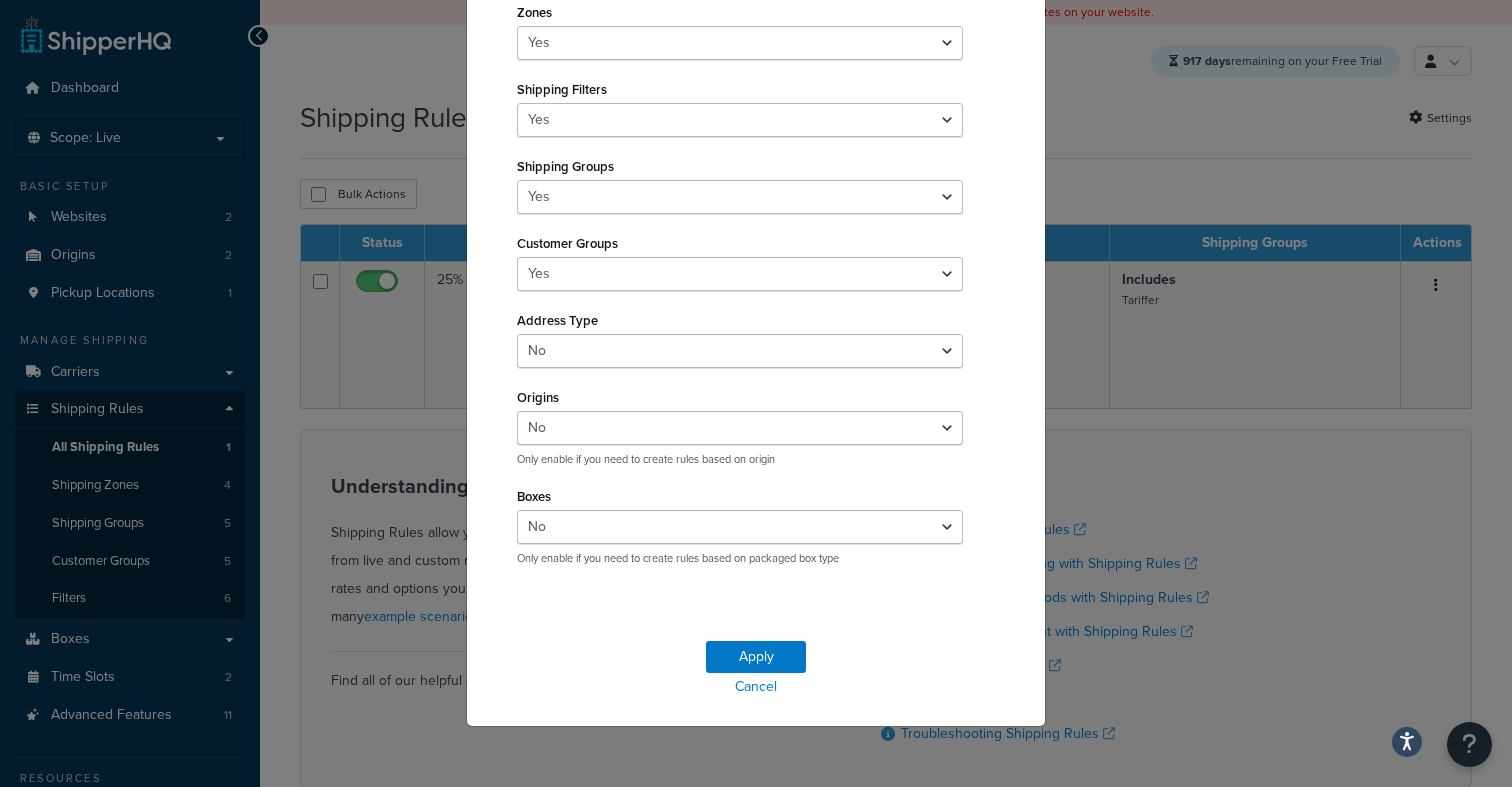 scroll, scrollTop: 0, scrollLeft: 0, axis: both 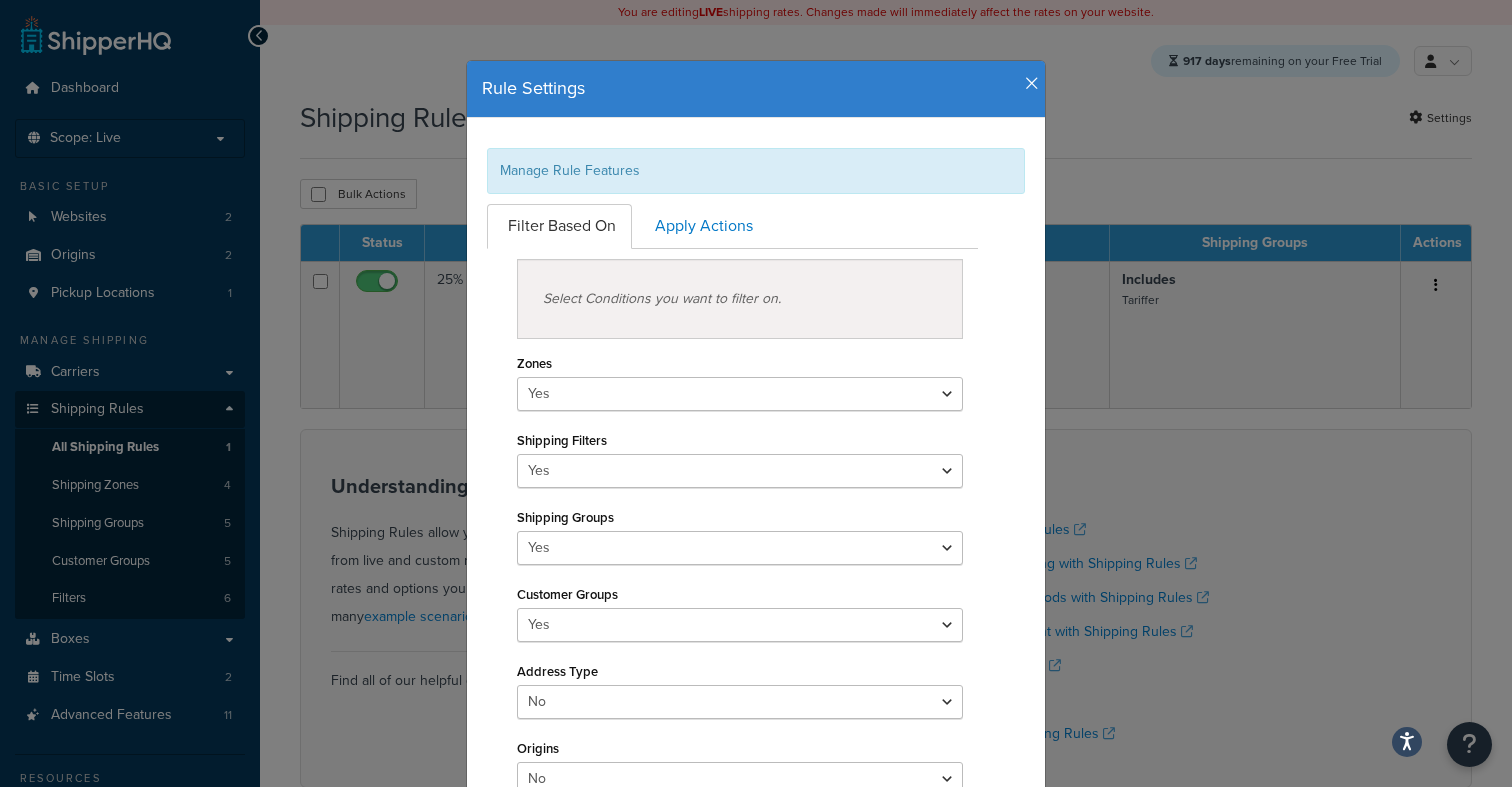 click on "Manage Rule Features
Filter Based On
Apply Actions
Select Conditions you want to filter on.
Zones Yes
No
Shipping Filters Yes
No
Shipping Groups Yes
No
Customer Groups Yes
No
Address Type Yes
No
Origins Yes
No Only enable if you need to create rules based on origin
Boxes Yes
No Only enable if you need to create rules based on packaged box type
Select Rule Actions you want to use.
Per Unit Price Rules Yes
No
Per Unit Weight Rules Yes
No
Product Listing Shippings Fees Yes
No
Minimum Price Yes
No
Maximum Price Yes
No
Rule Processing Order Yes
No Use if wanting to change order in which rules are run
Run Surcharge Rules before Set Rules Yes
No" at bounding box center [756, 535] 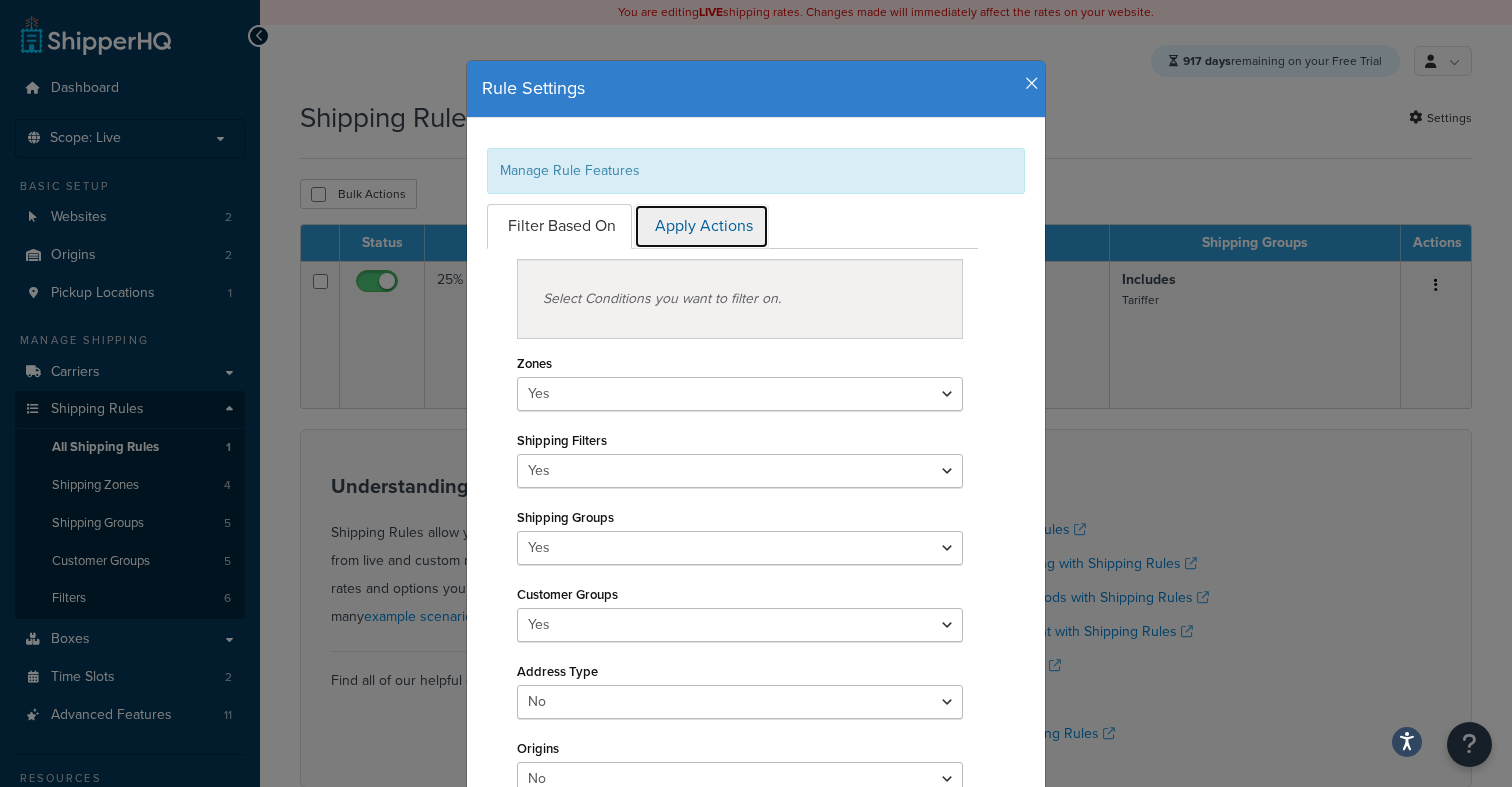 click on "Apply Actions" at bounding box center [701, 226] 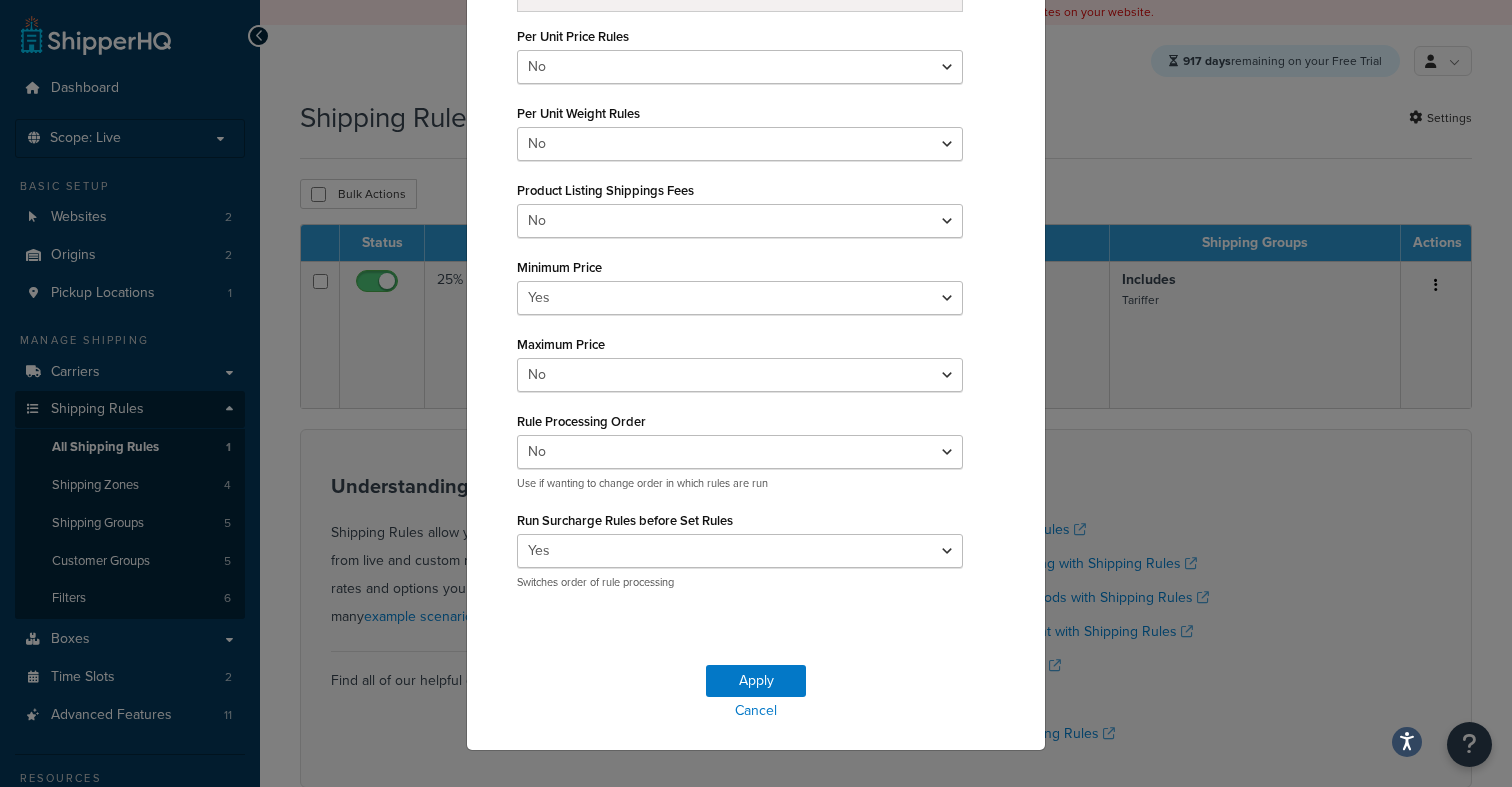scroll, scrollTop: 0, scrollLeft: 0, axis: both 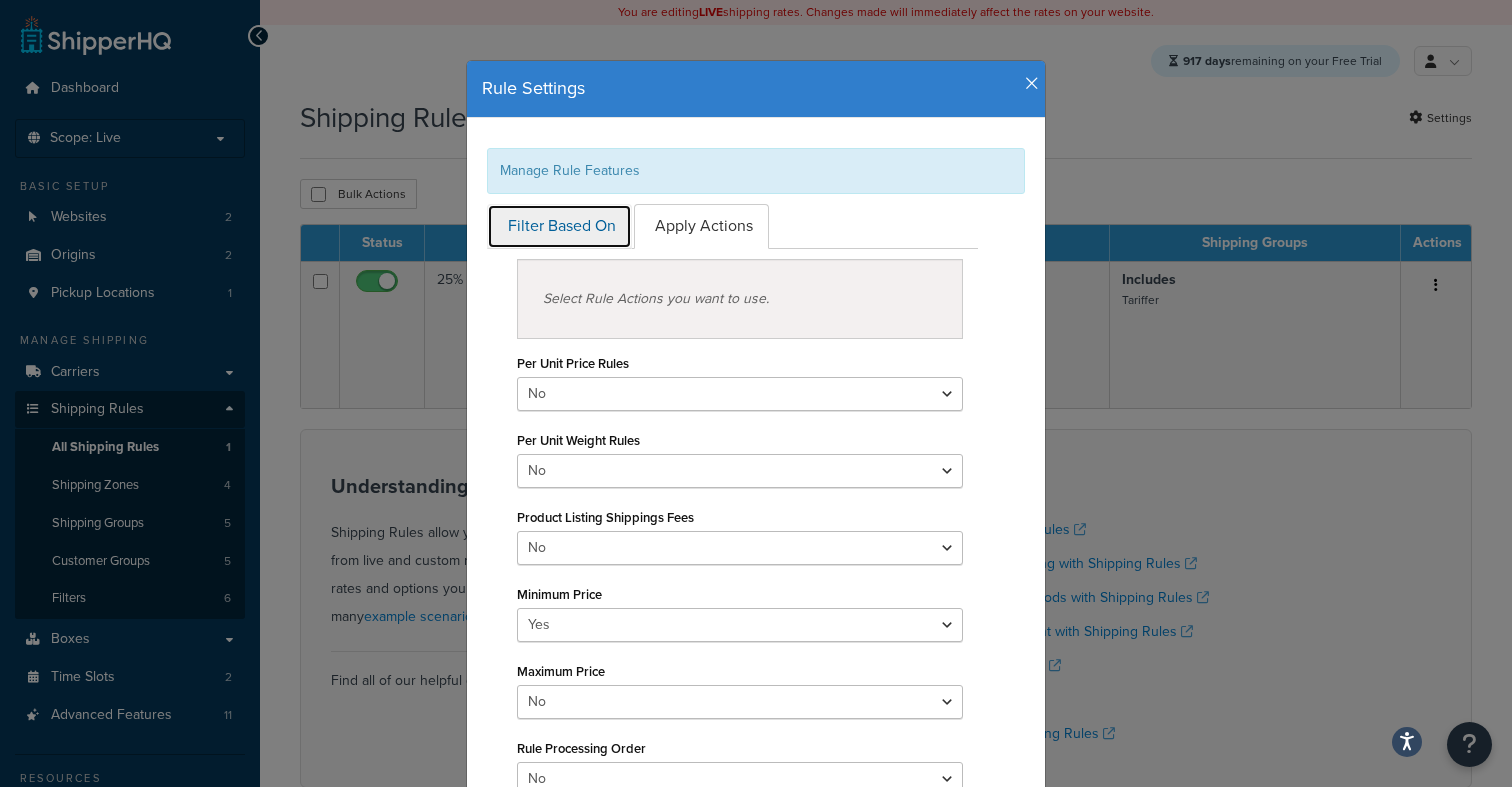 click on "Filter Based On" at bounding box center [559, 226] 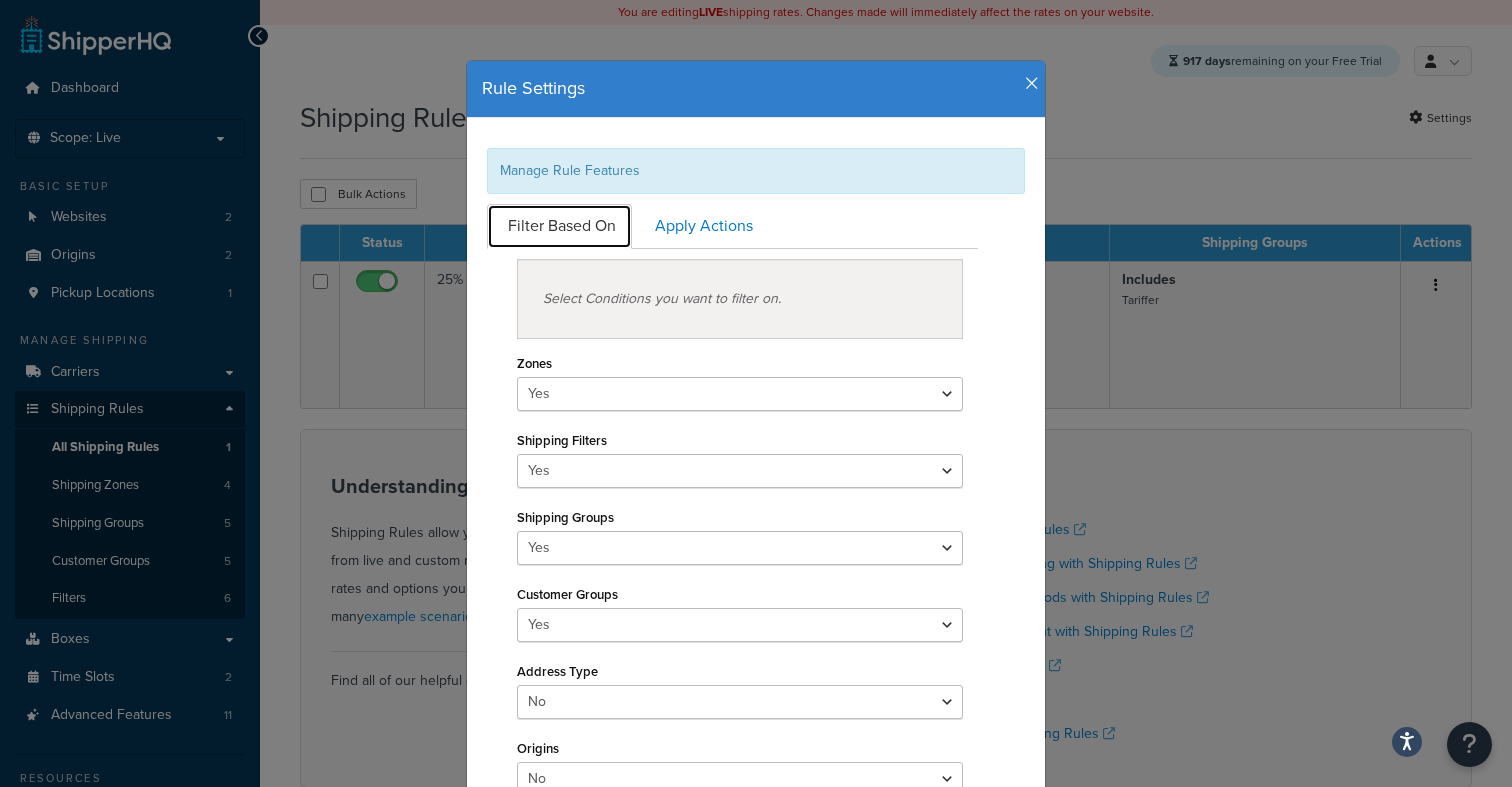 scroll, scrollTop: 351, scrollLeft: 0, axis: vertical 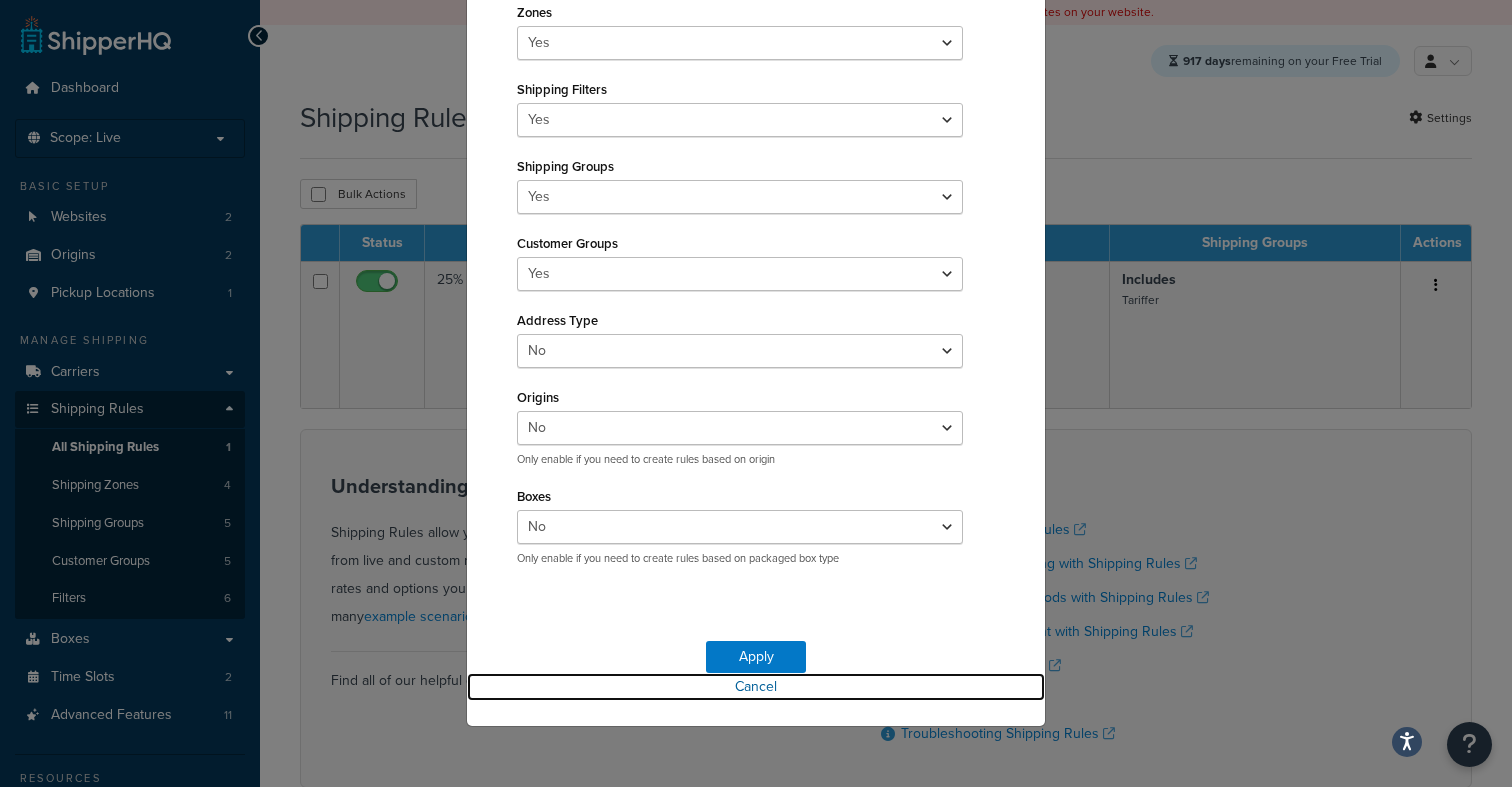click on "Cancel" at bounding box center (756, 687) 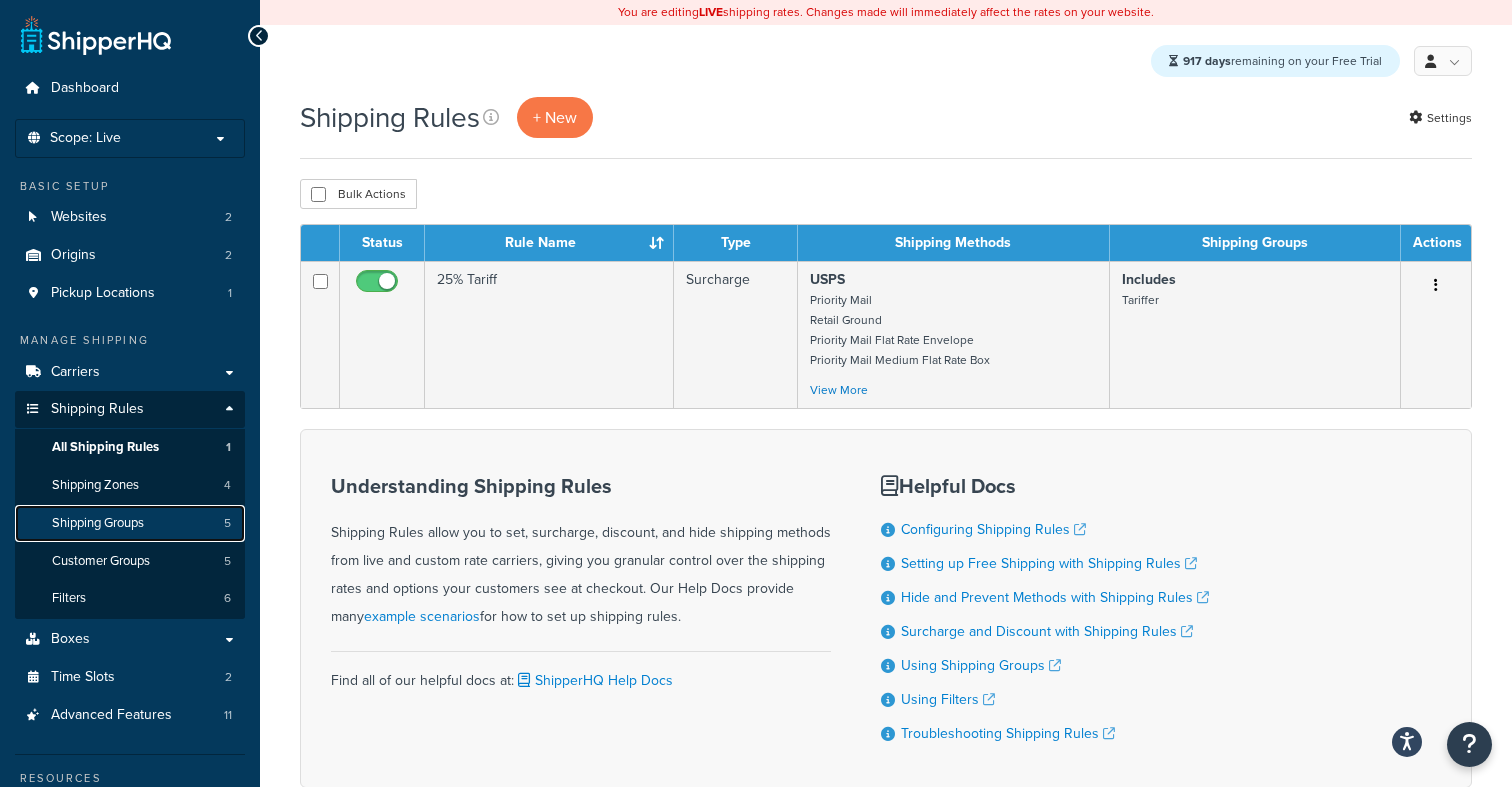 click on "Shipping Groups" at bounding box center [98, 523] 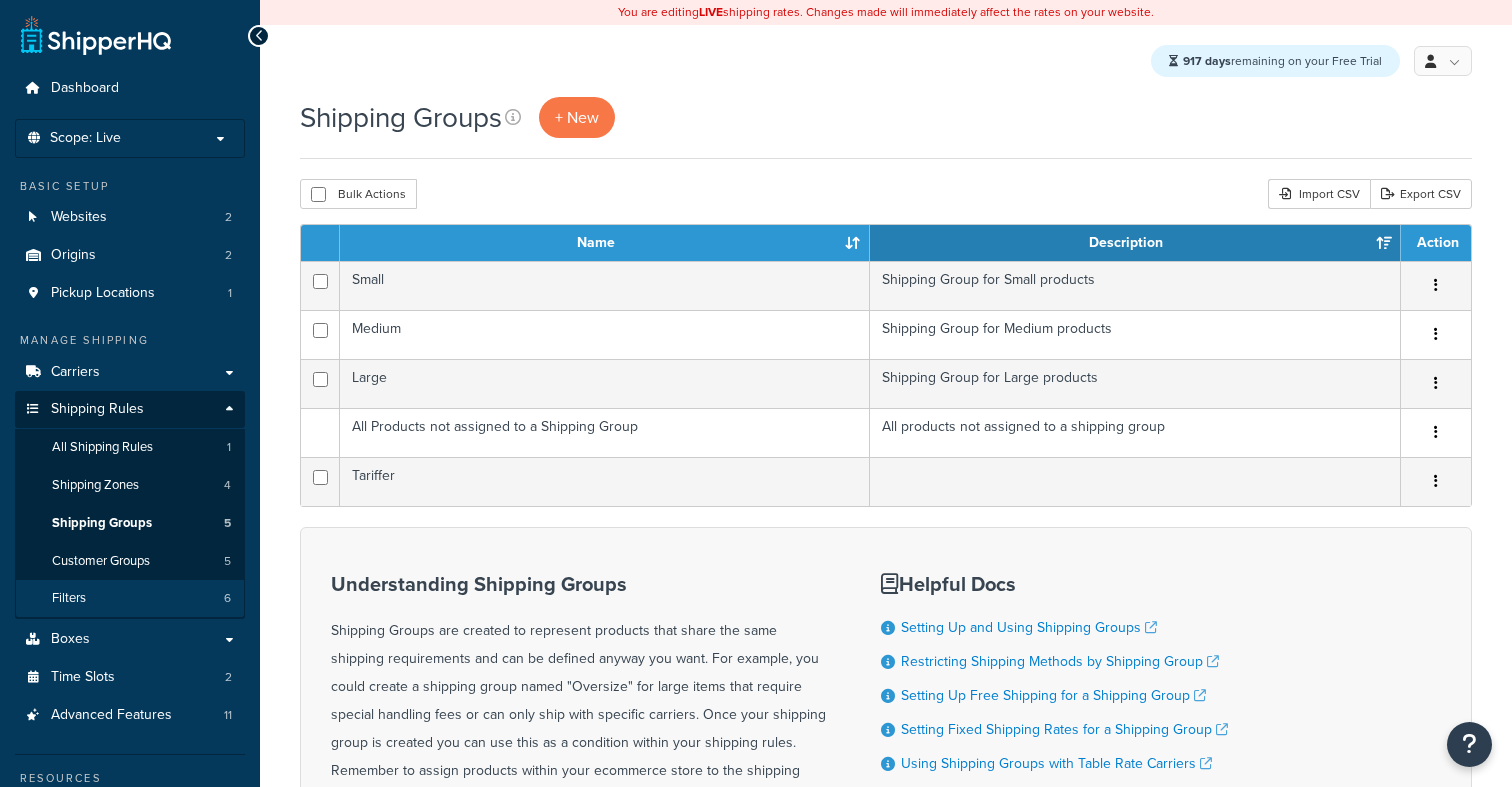 scroll, scrollTop: 0, scrollLeft: 0, axis: both 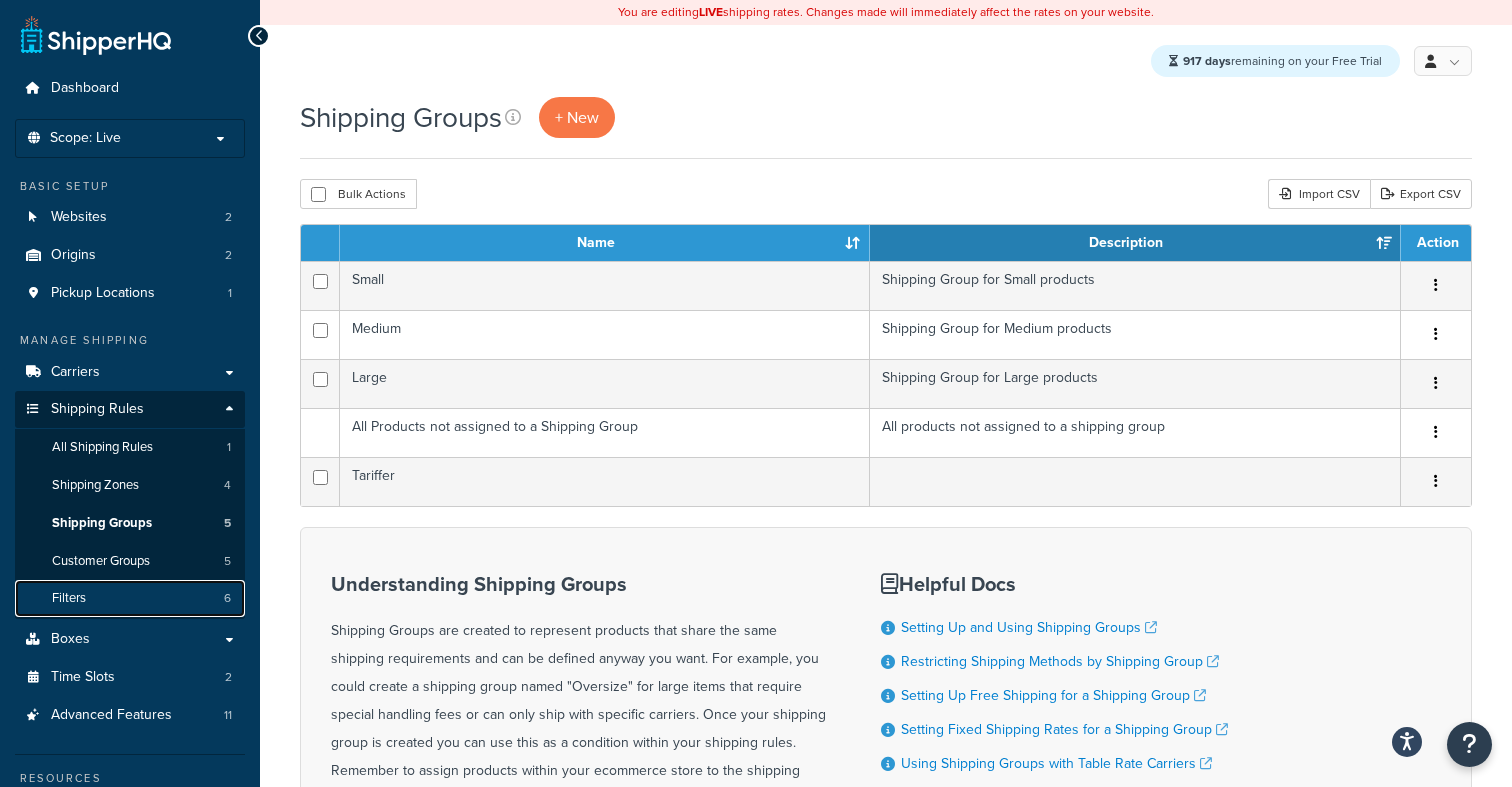click on "Filters
6" at bounding box center (130, 598) 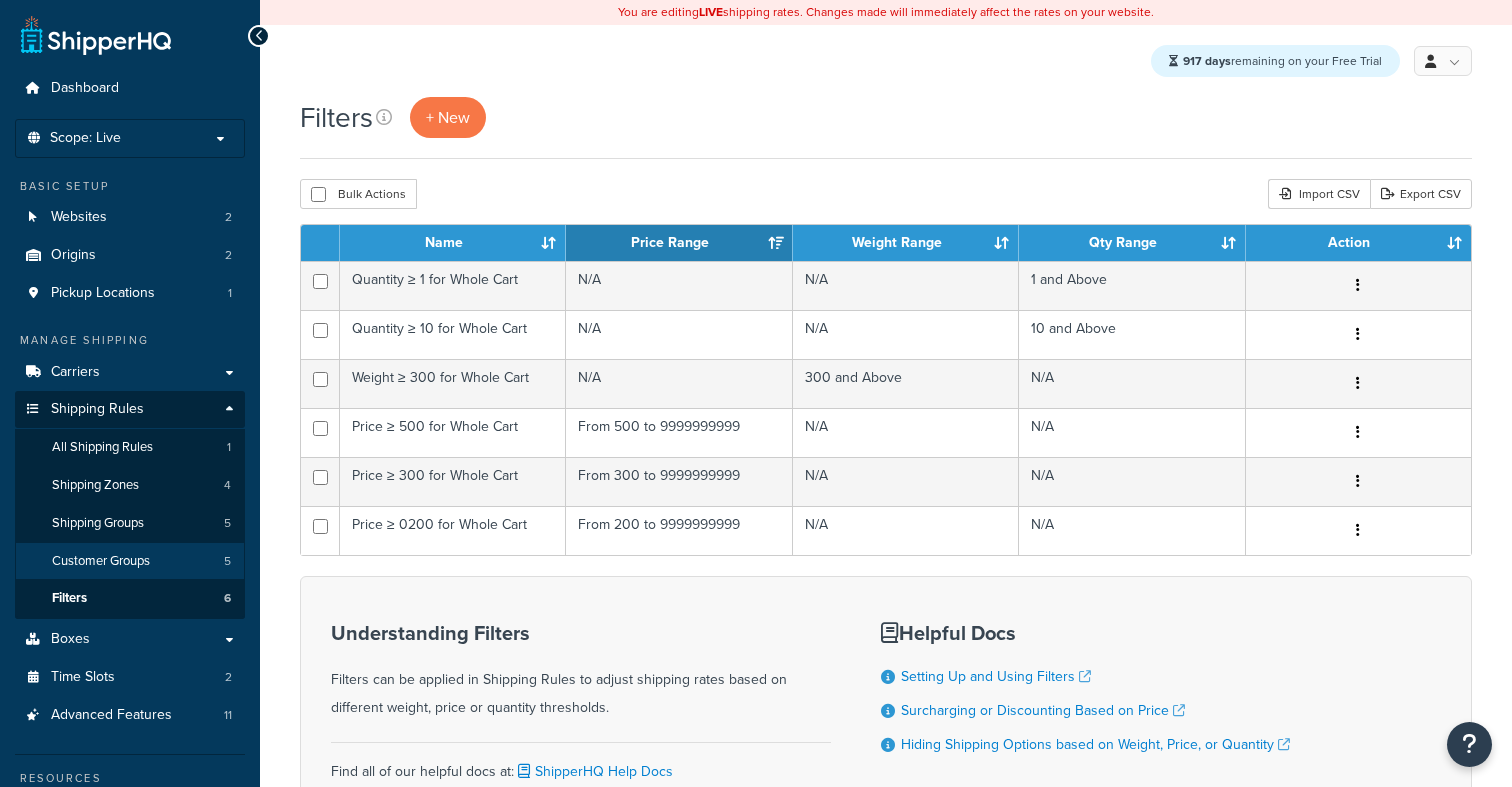 scroll, scrollTop: 0, scrollLeft: 0, axis: both 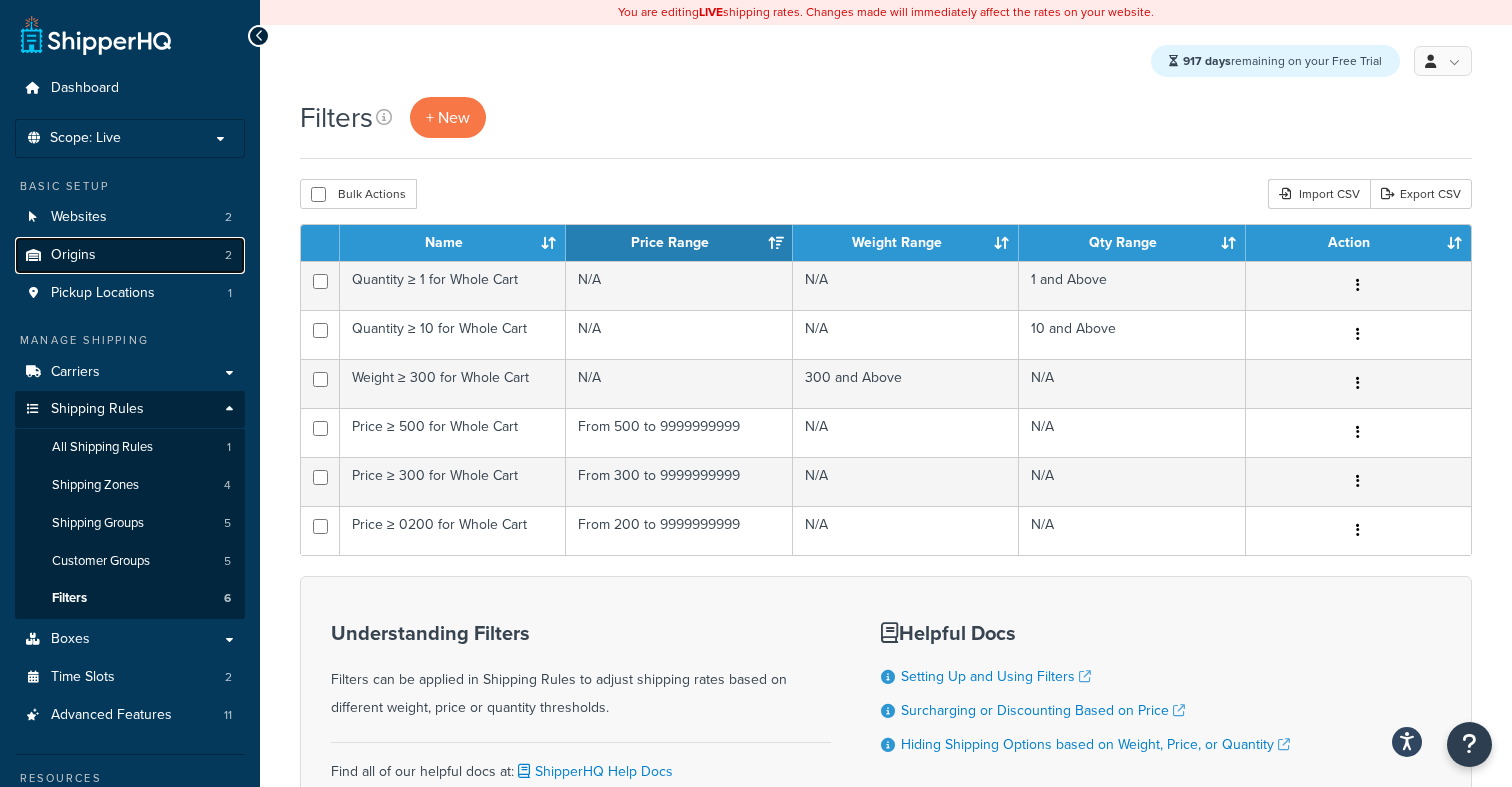 click on "Origins
2" at bounding box center (130, 255) 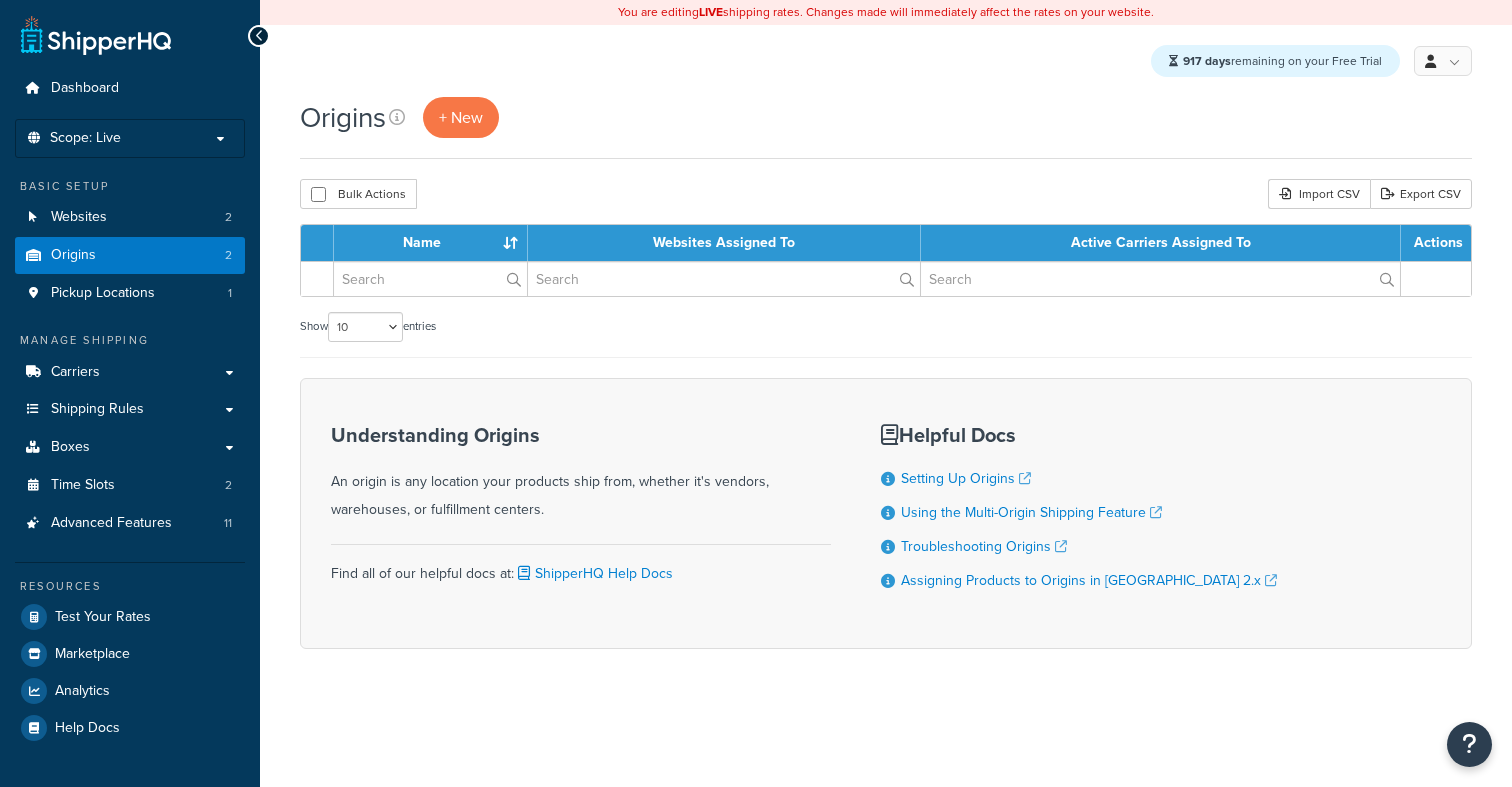 scroll, scrollTop: 0, scrollLeft: 0, axis: both 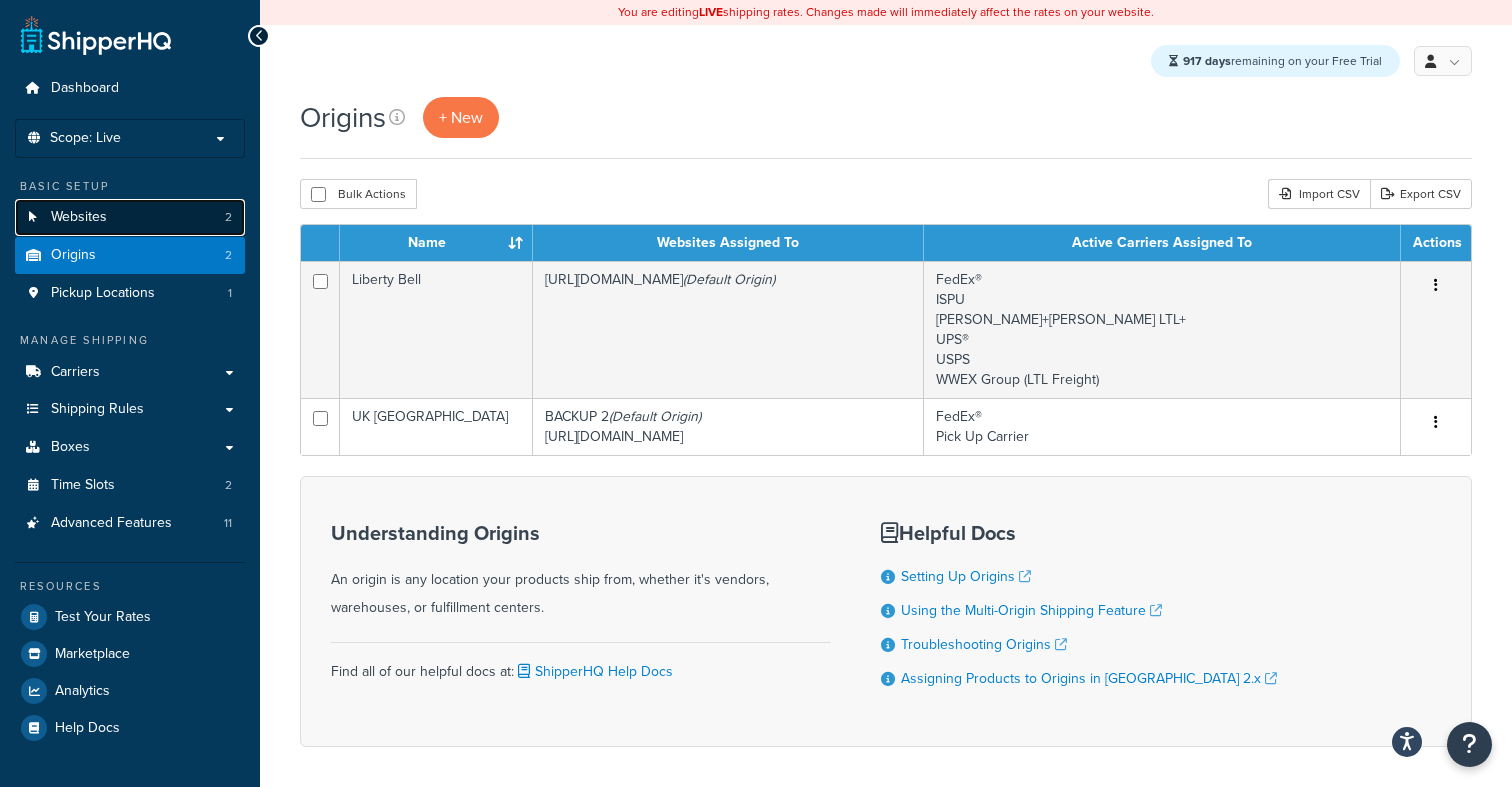 click on "Websites
2" at bounding box center [130, 217] 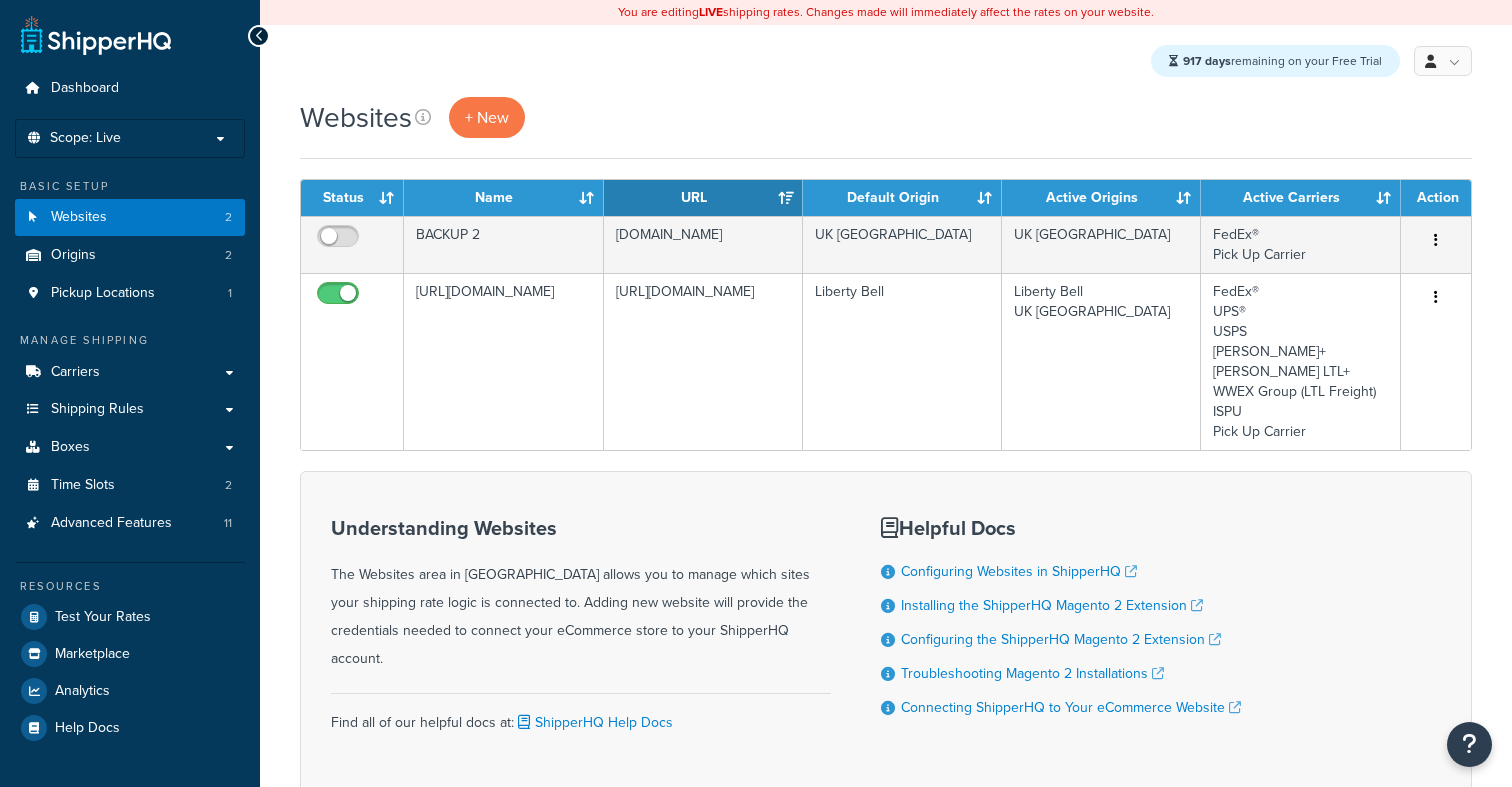 scroll, scrollTop: 0, scrollLeft: 0, axis: both 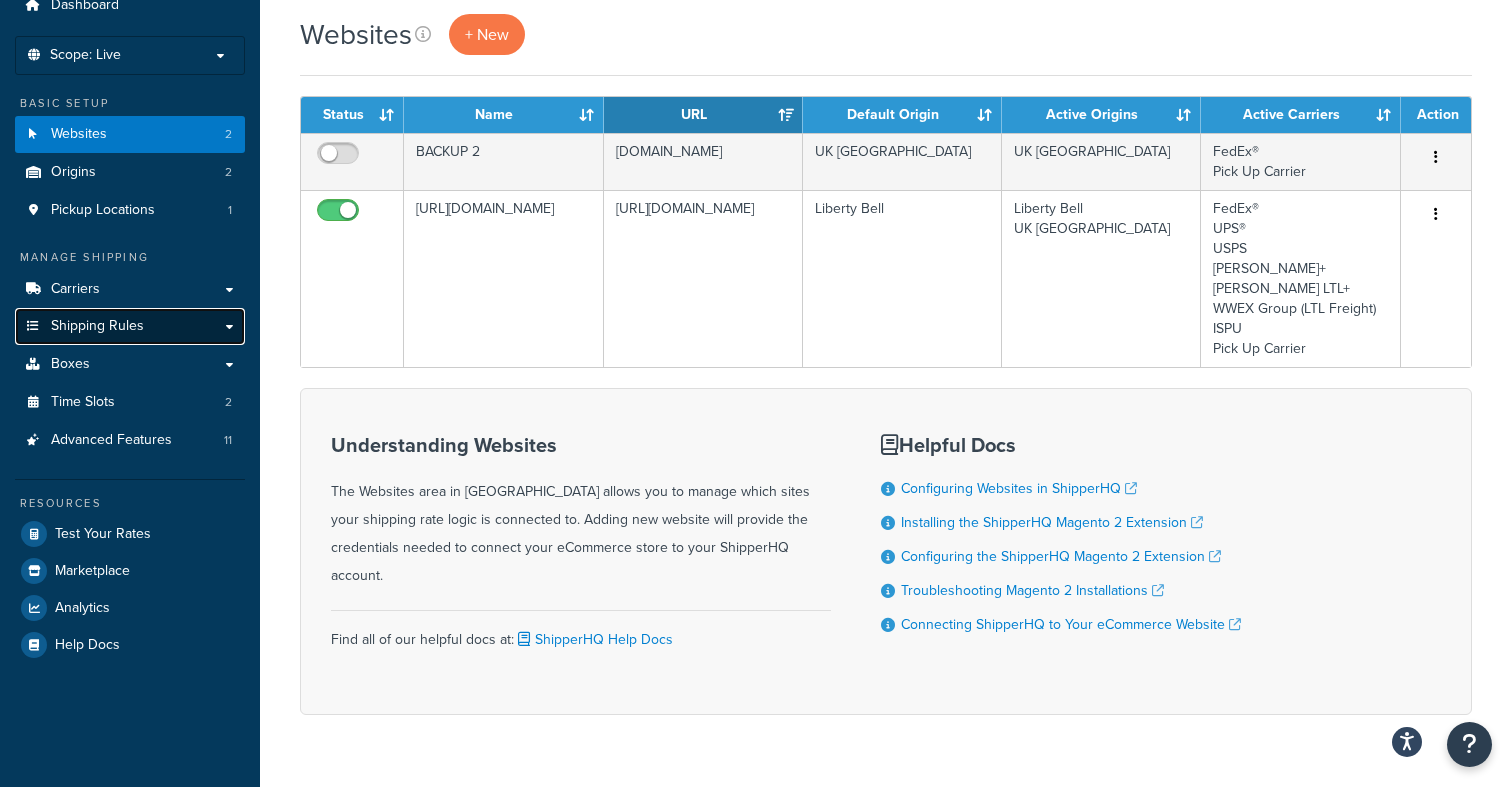 click on "Shipping Rules" at bounding box center (97, 326) 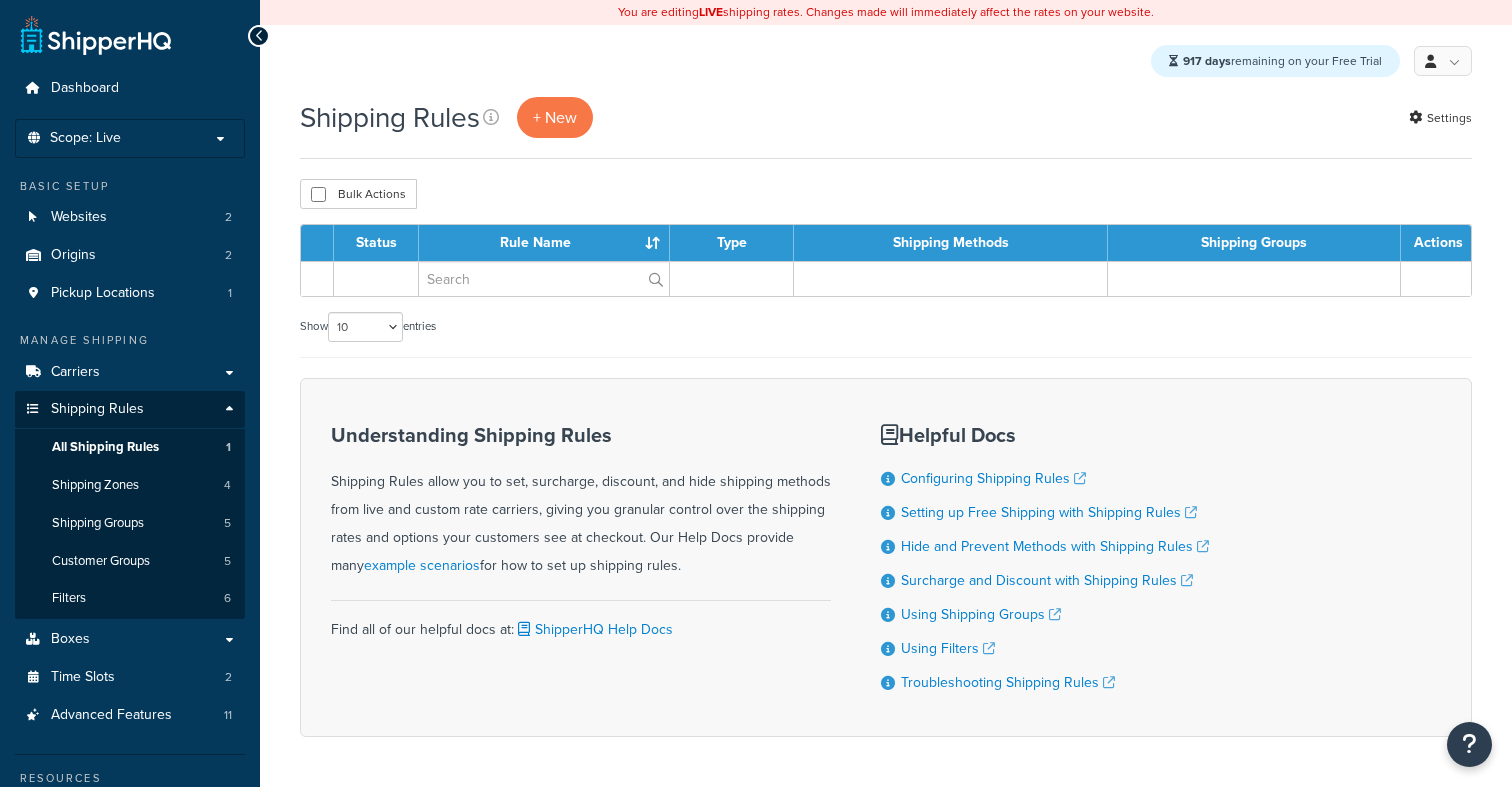 scroll, scrollTop: 0, scrollLeft: 0, axis: both 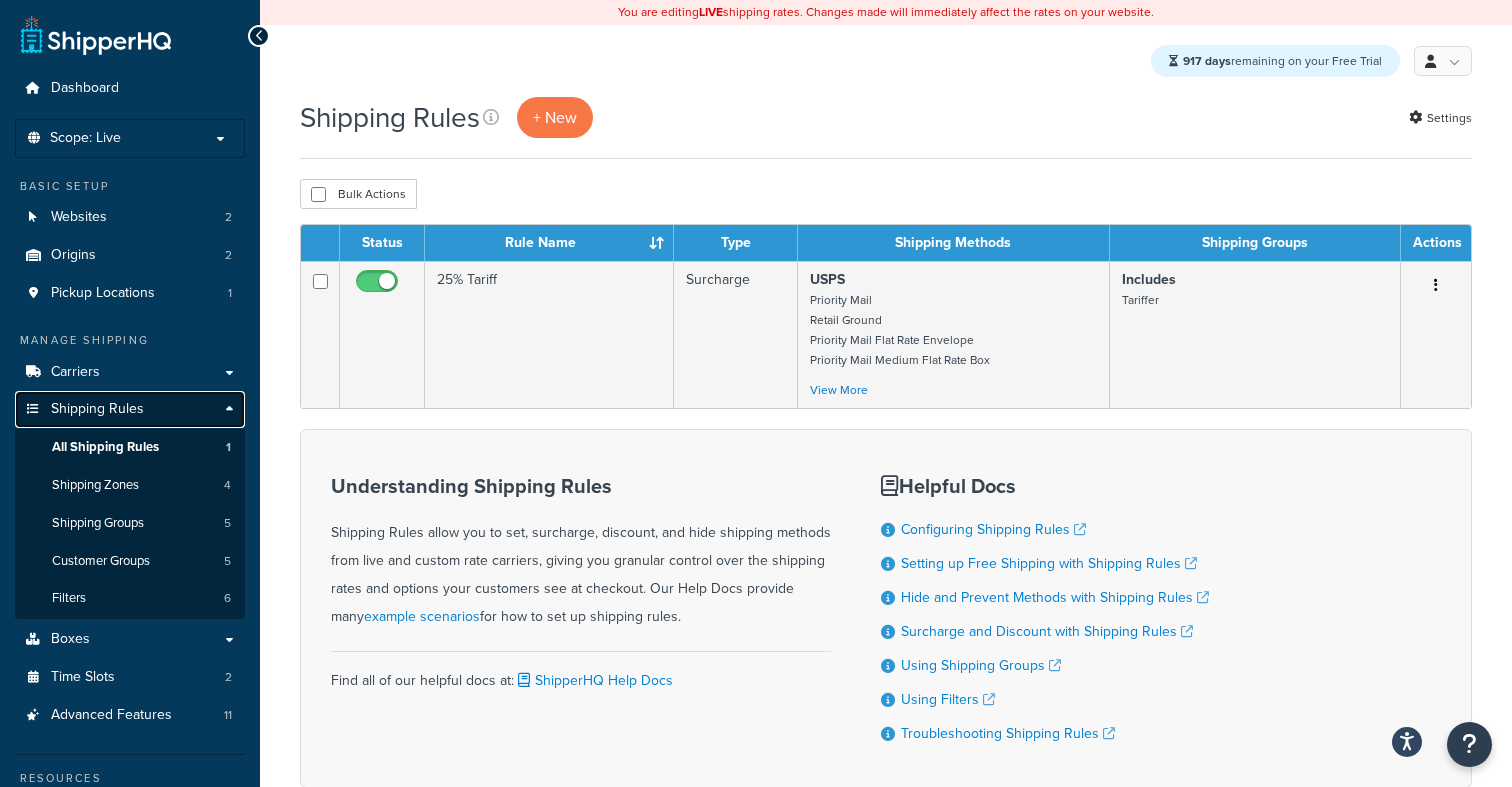 click on "Shipping Rules" at bounding box center (97, 409) 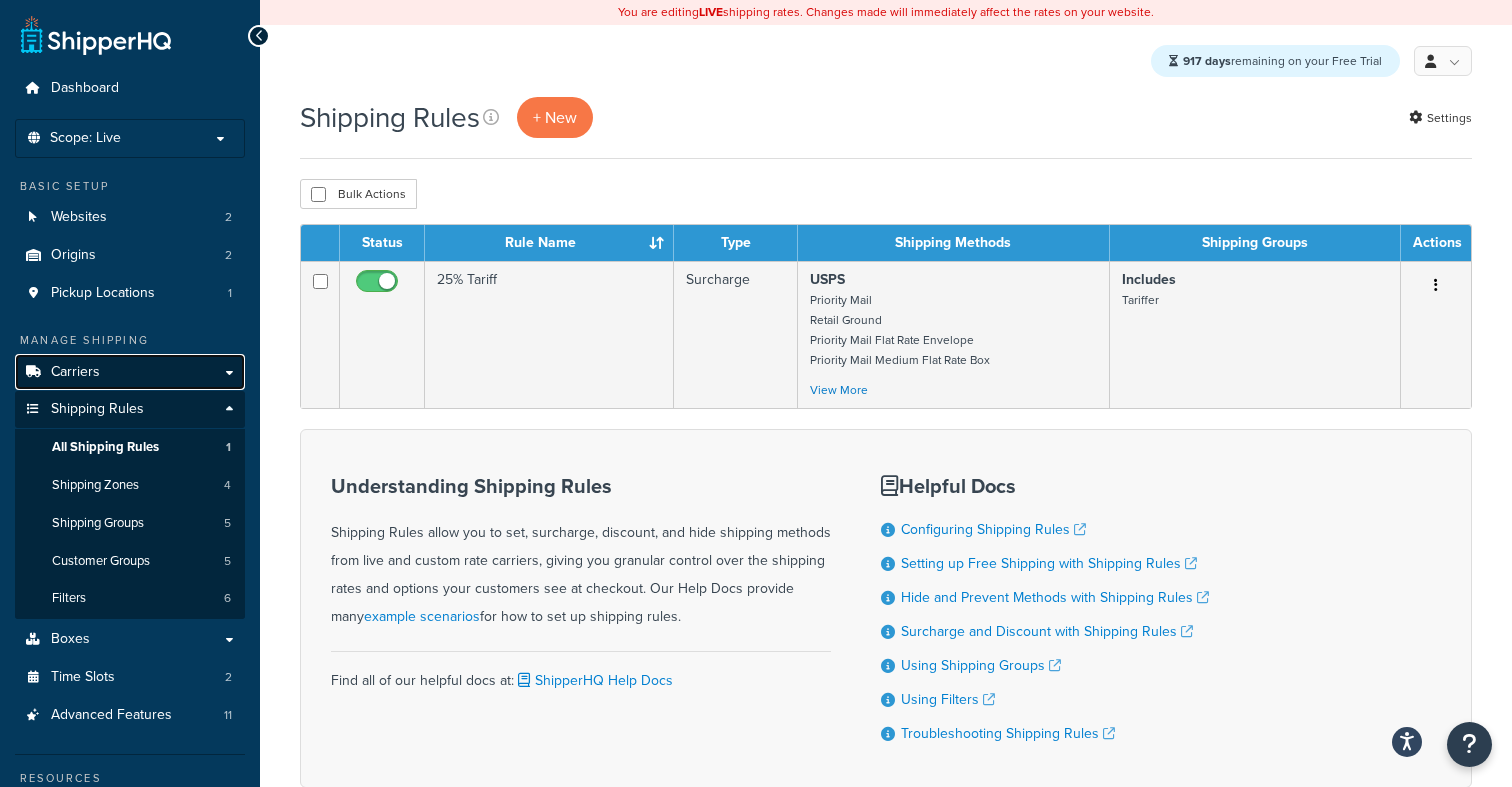 click on "Carriers" at bounding box center (130, 372) 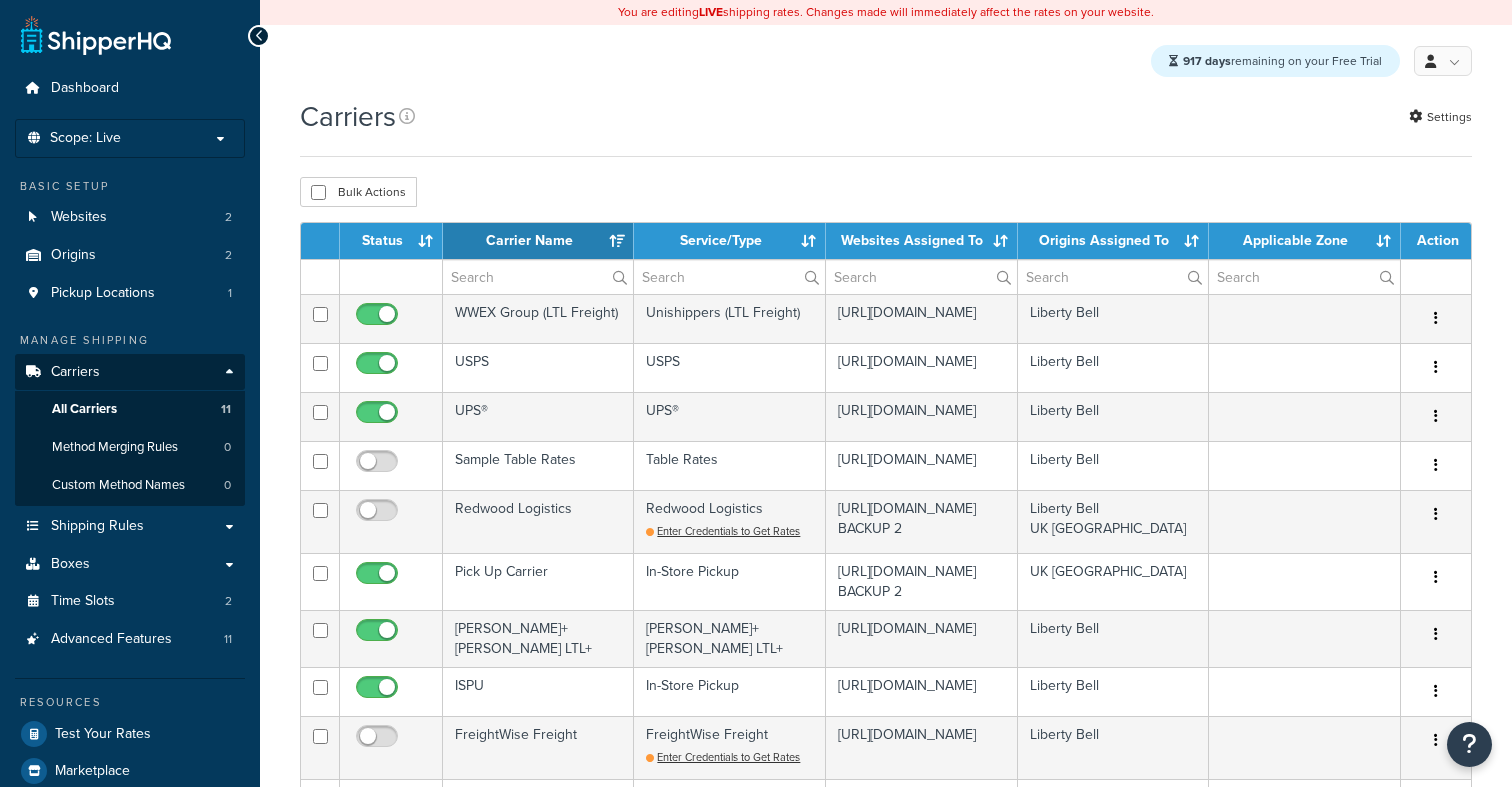 select on "15" 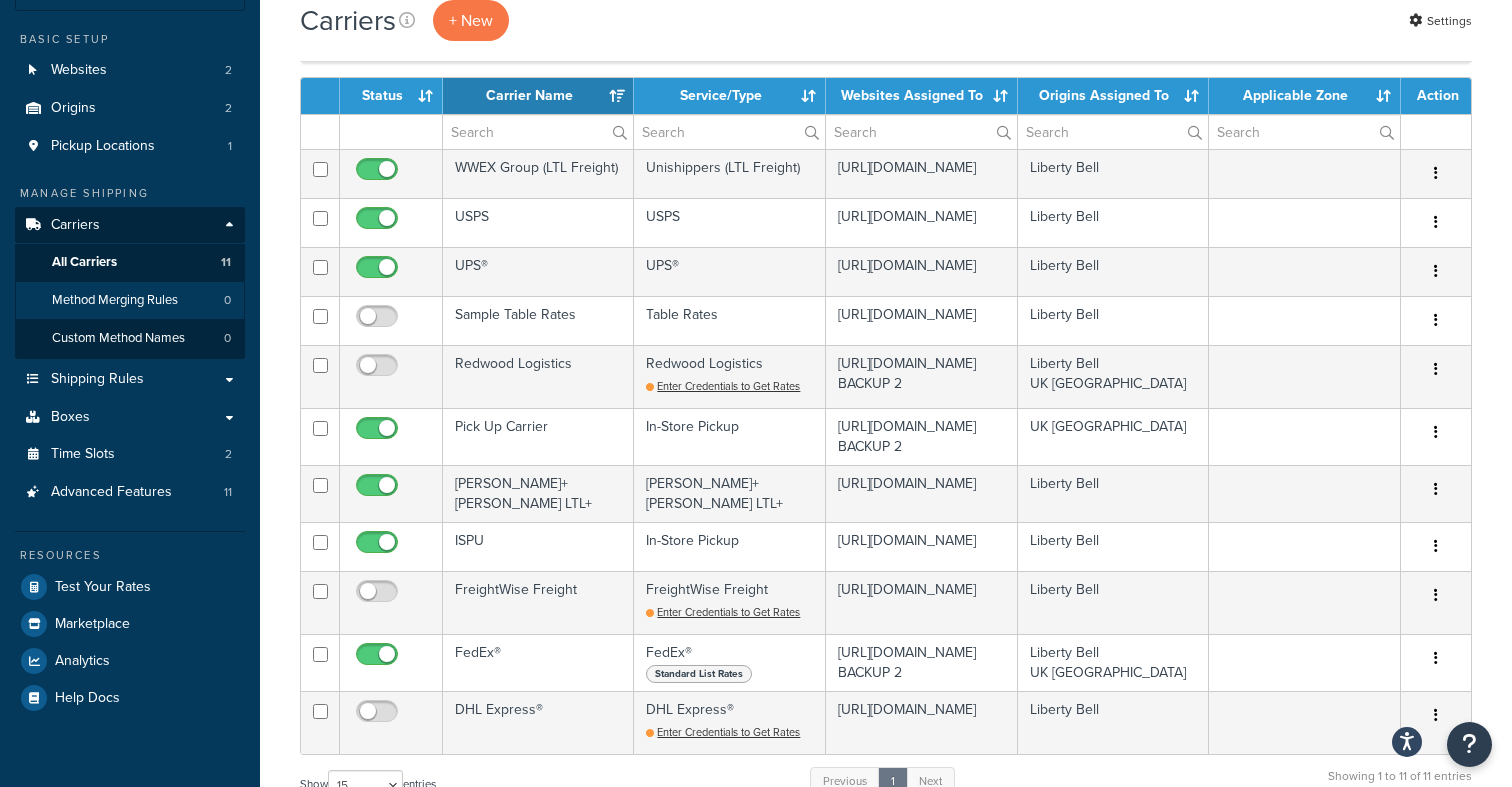 scroll, scrollTop: 150, scrollLeft: 0, axis: vertical 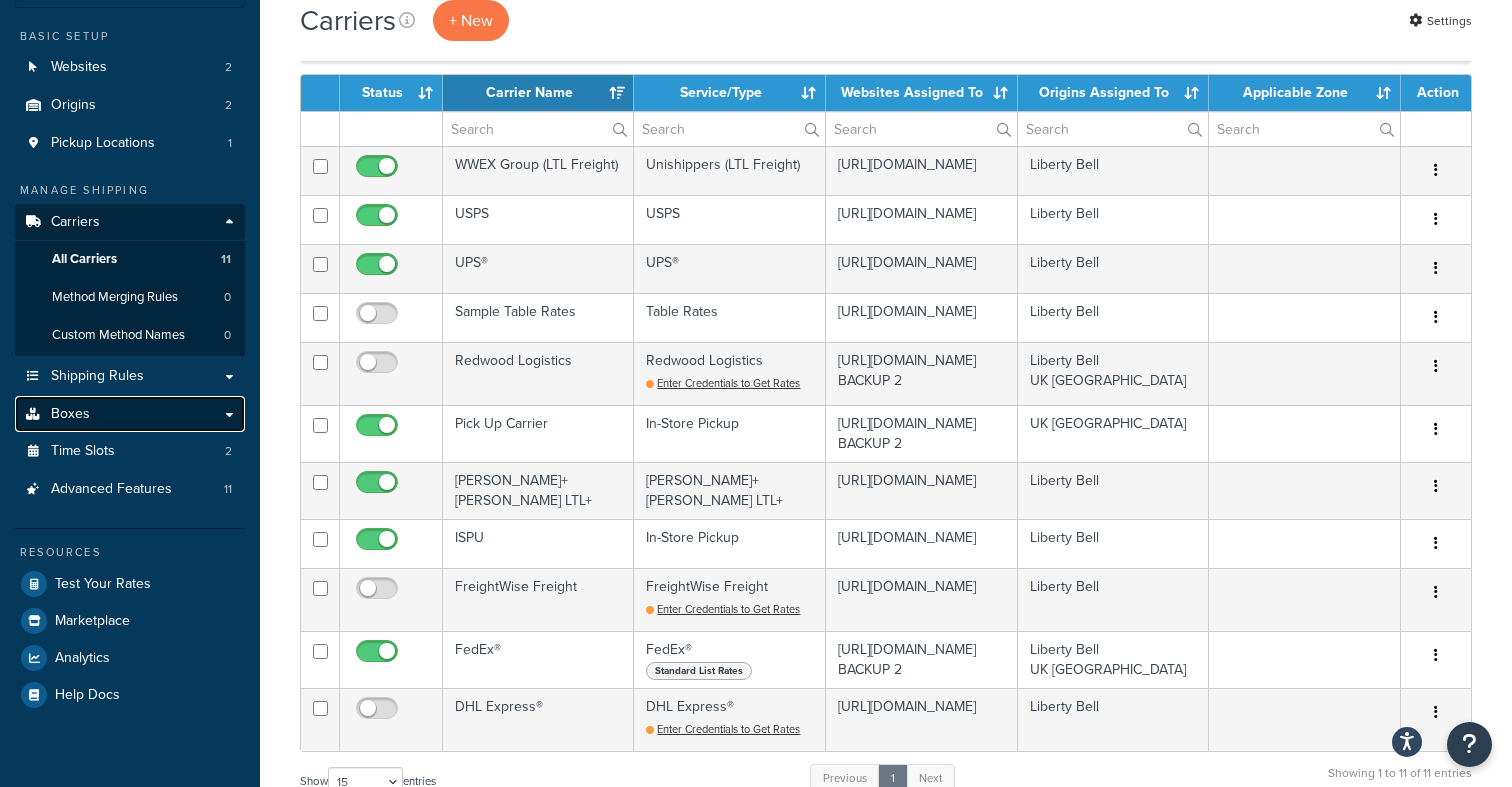 click on "Boxes" at bounding box center [130, 414] 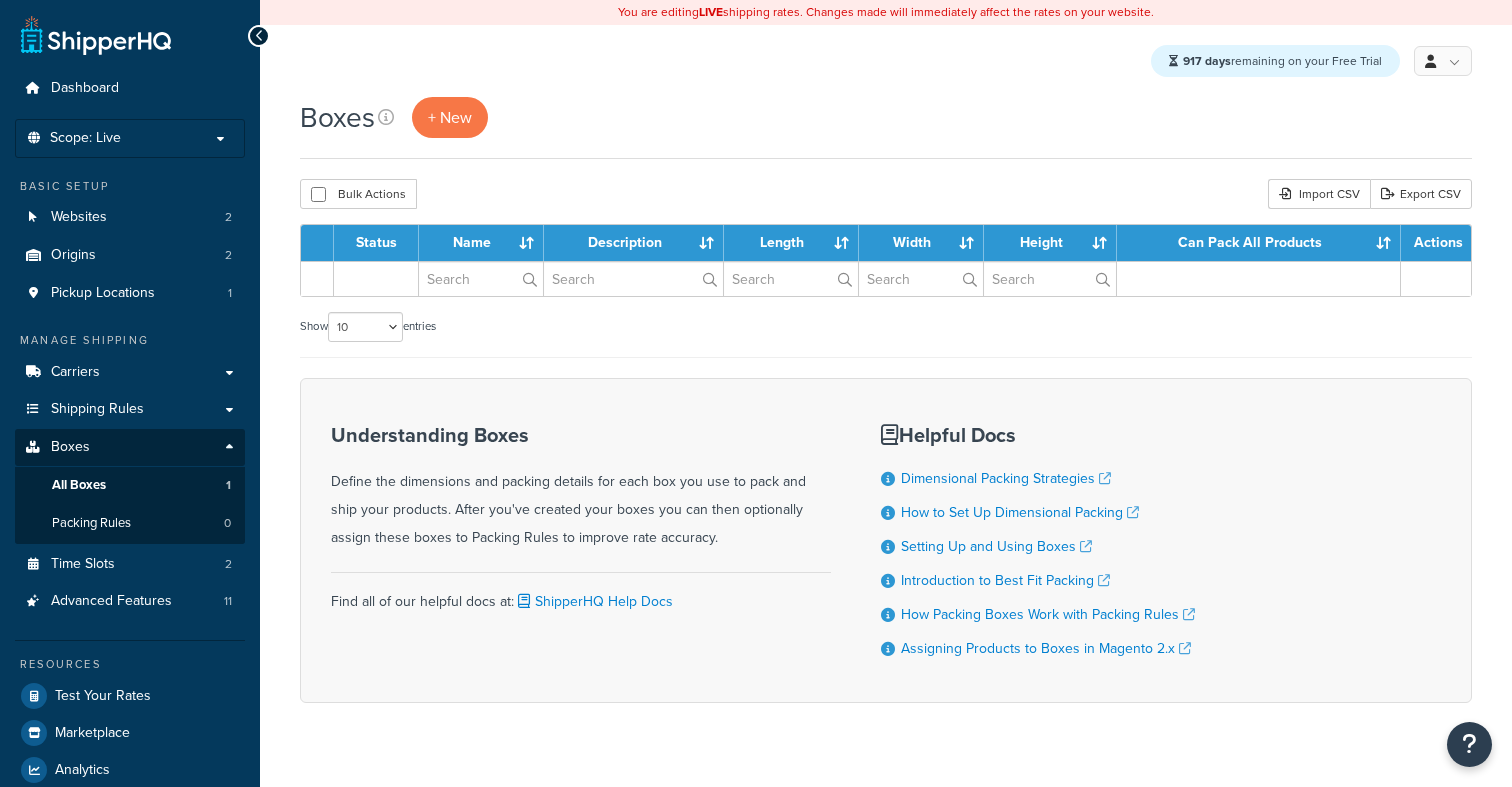 scroll, scrollTop: 0, scrollLeft: 0, axis: both 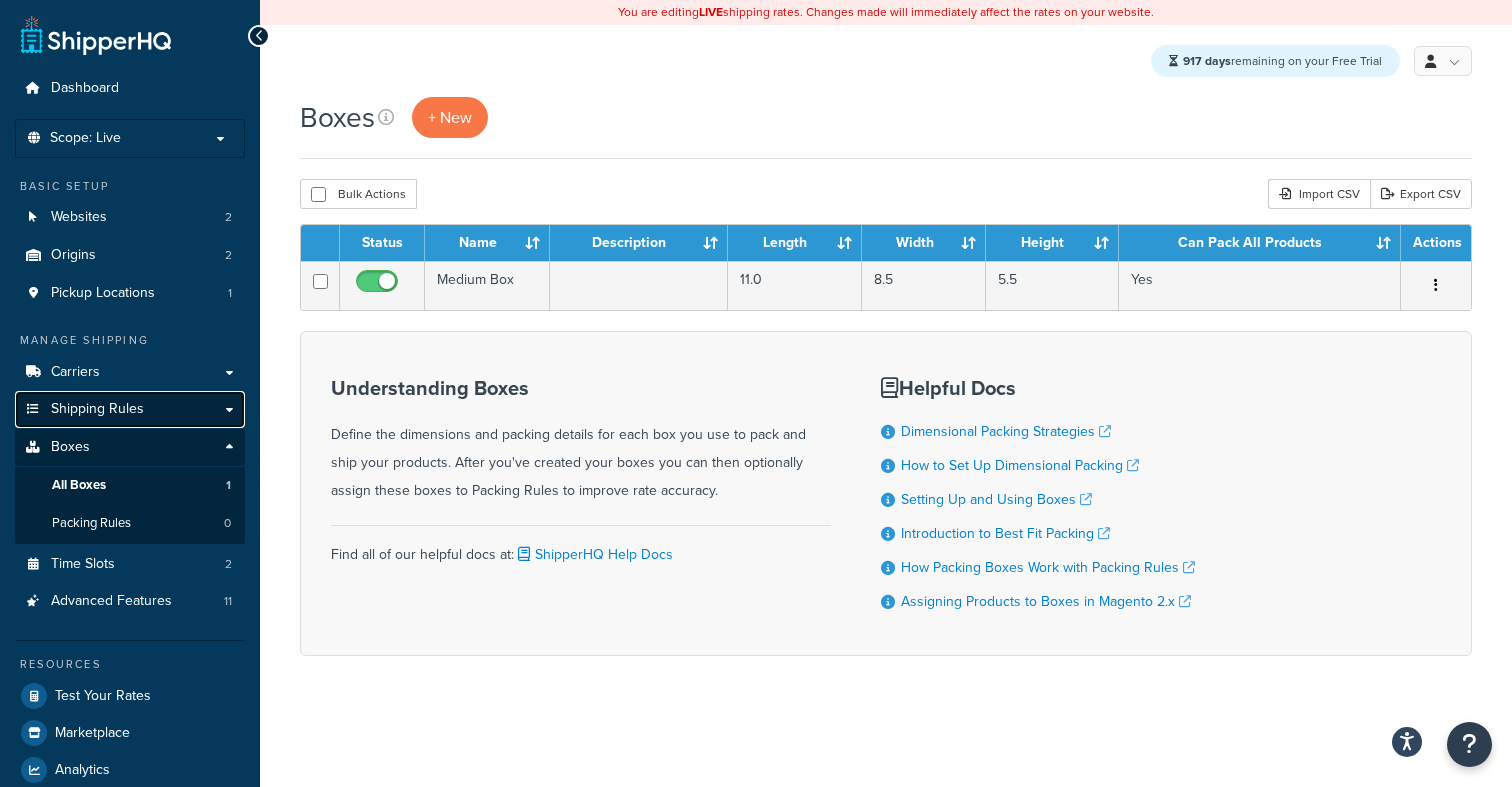 click on "Shipping Rules" at bounding box center (97, 409) 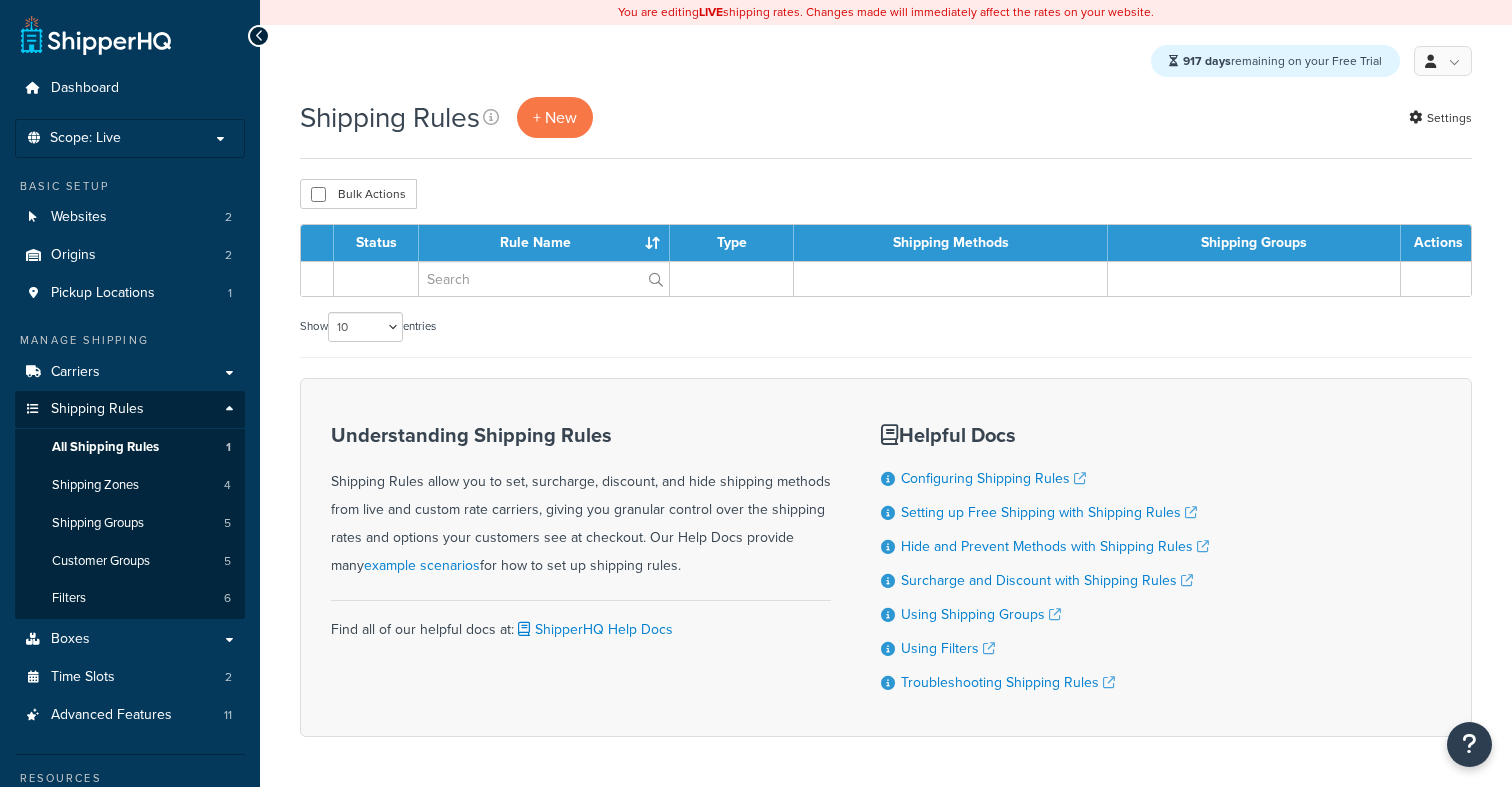 scroll, scrollTop: 0, scrollLeft: 0, axis: both 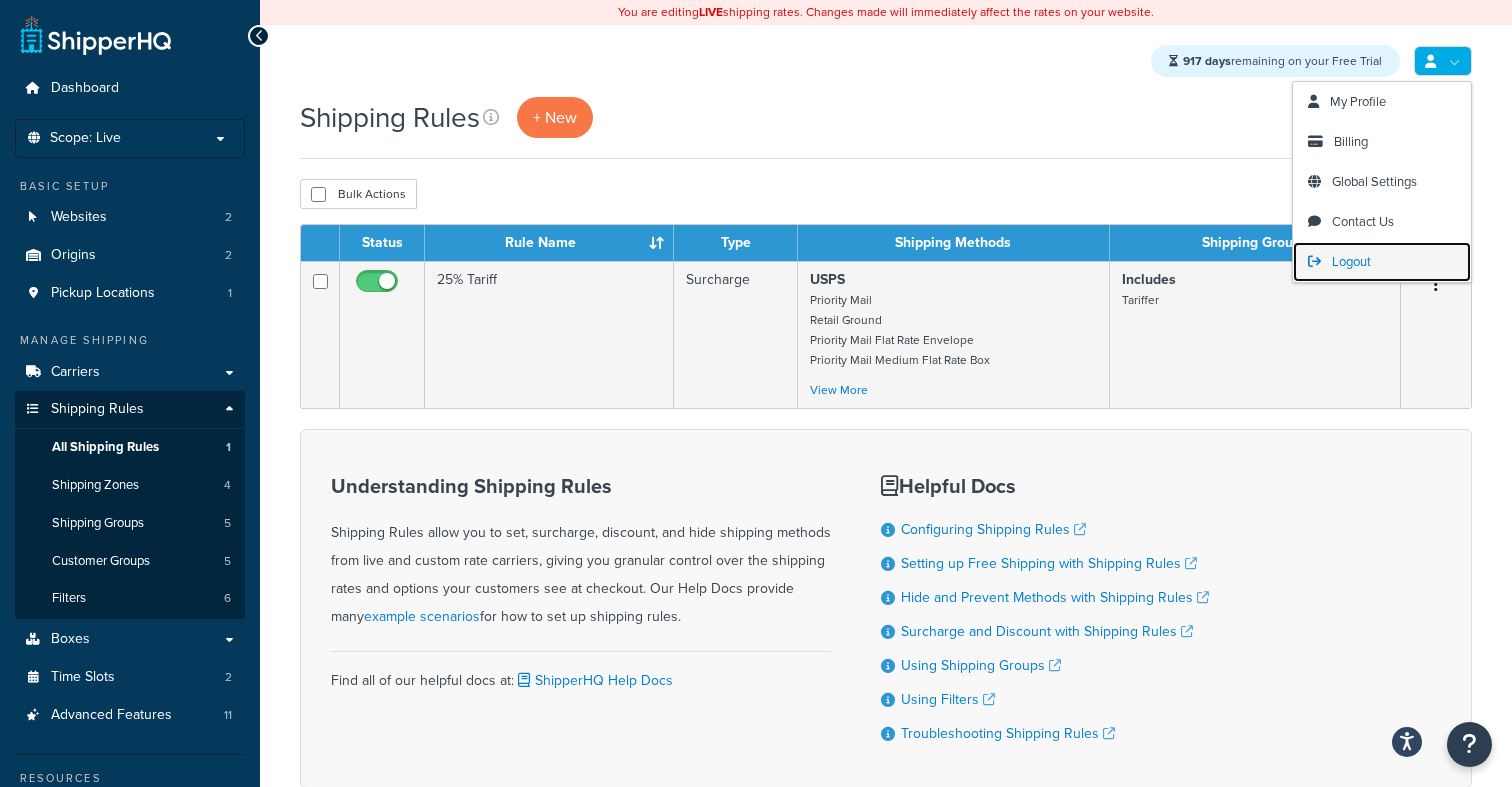 click on "Logout" at bounding box center [1351, 261] 